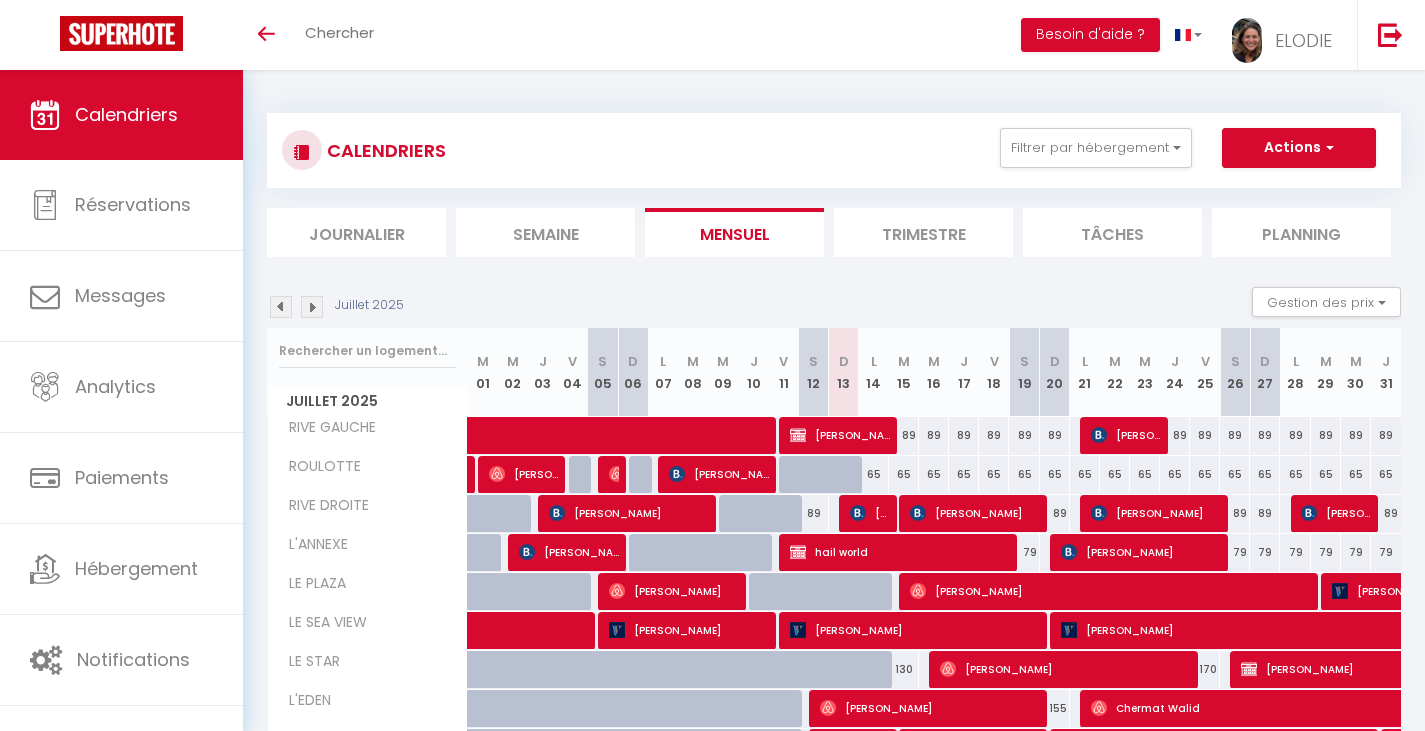 scroll, scrollTop: 197, scrollLeft: 0, axis: vertical 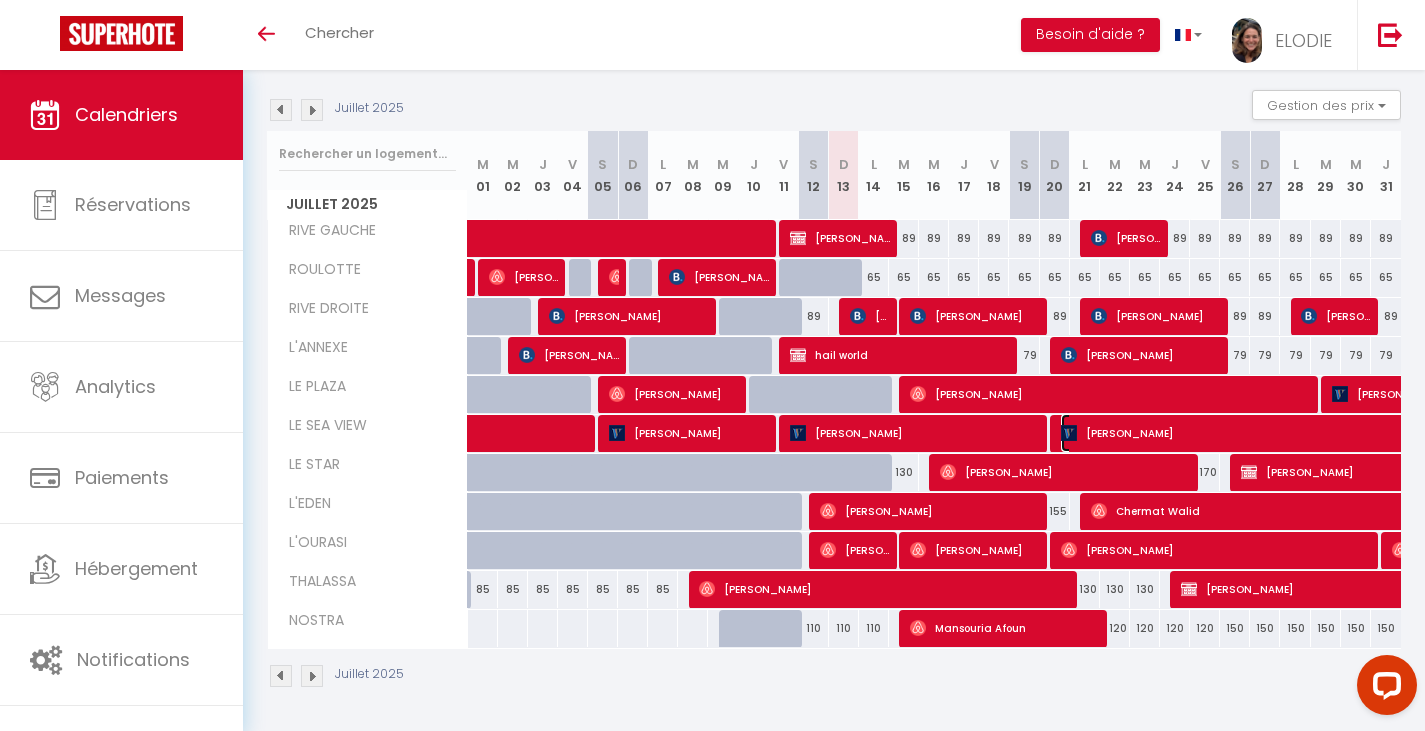 click on "[PERSON_NAME]" at bounding box center (1383, 433) 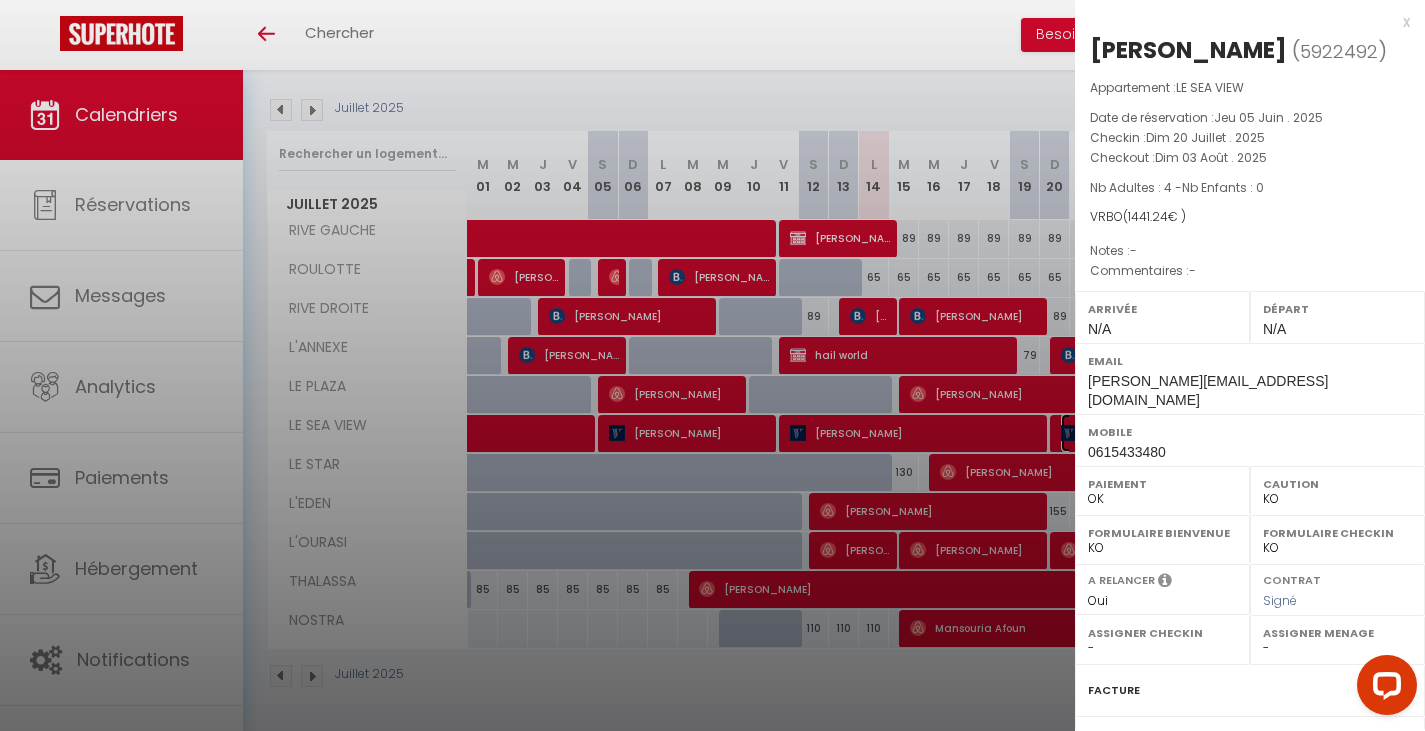 select on "45698" 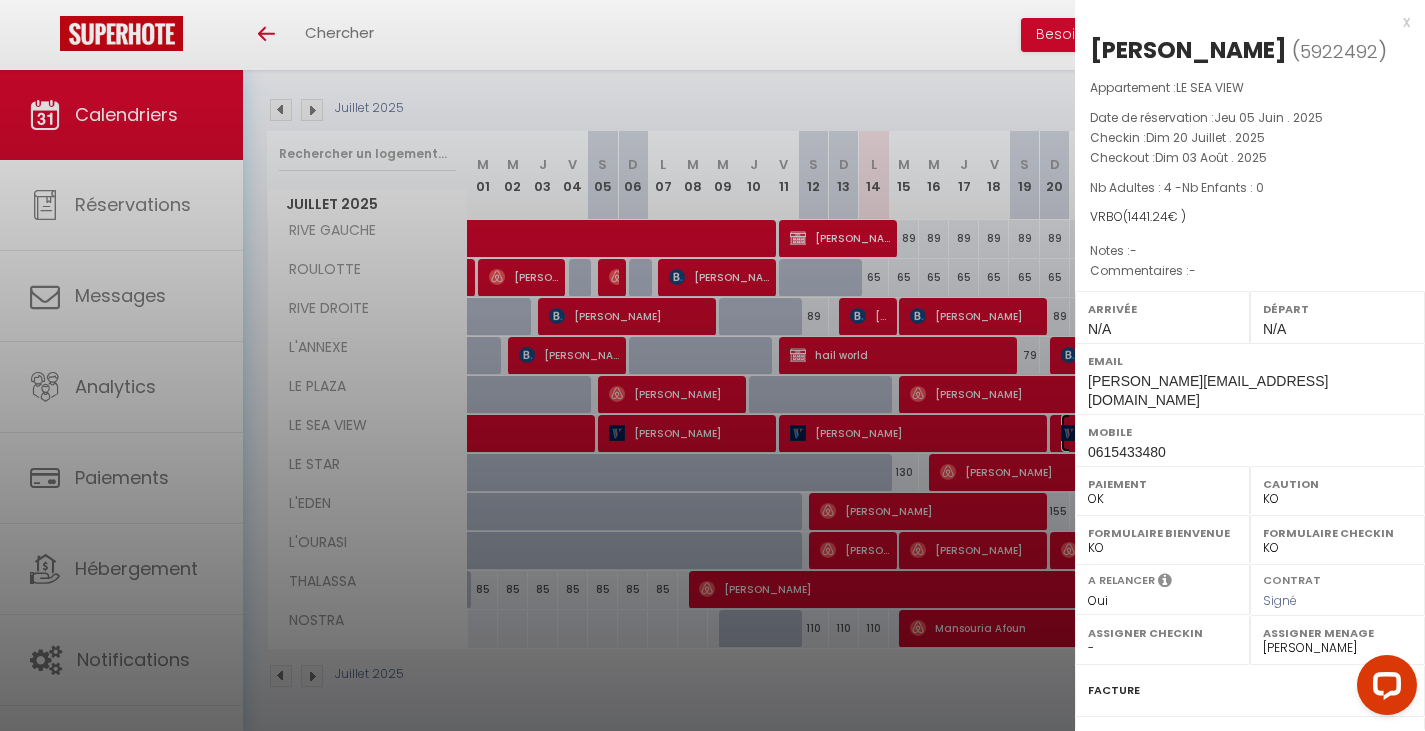 scroll, scrollTop: 201, scrollLeft: 0, axis: vertical 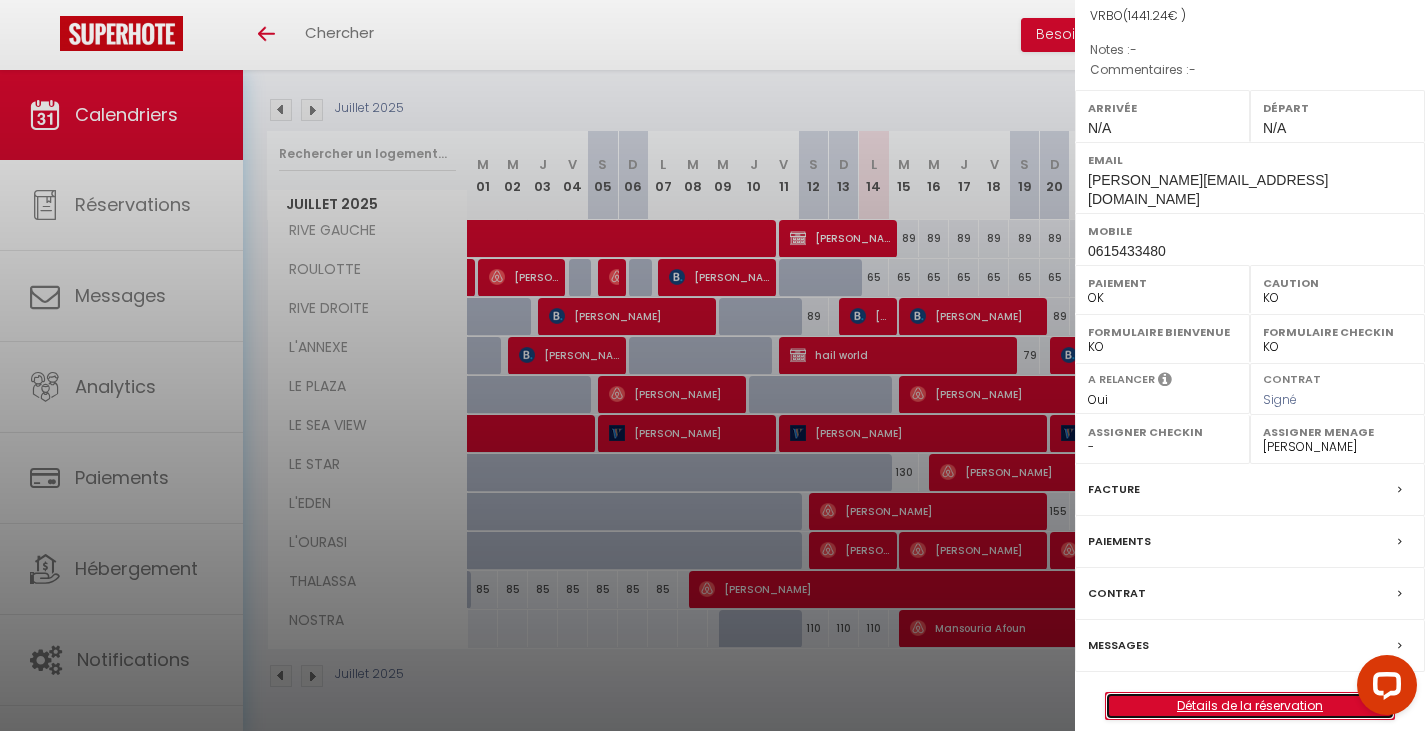 click on "Détails de la réservation" at bounding box center [1250, 706] 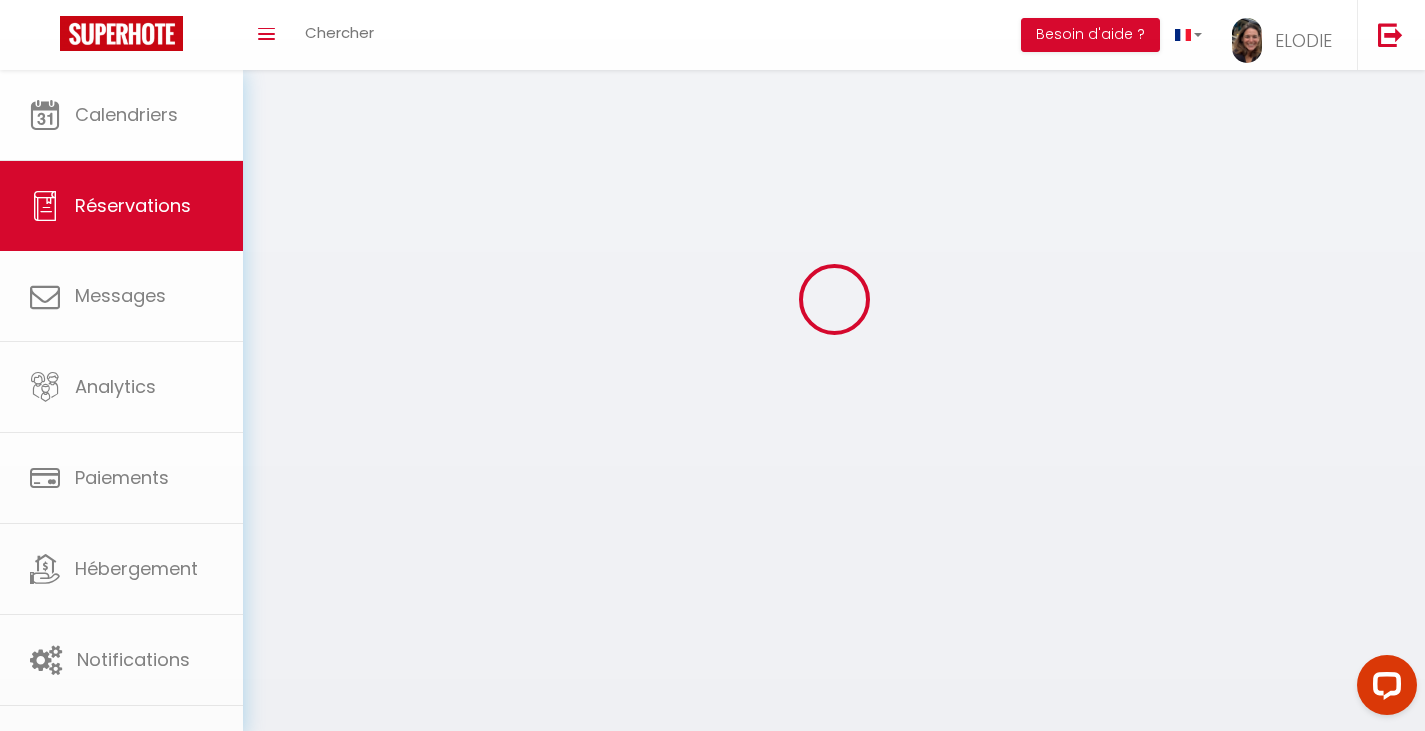 scroll, scrollTop: 0, scrollLeft: 0, axis: both 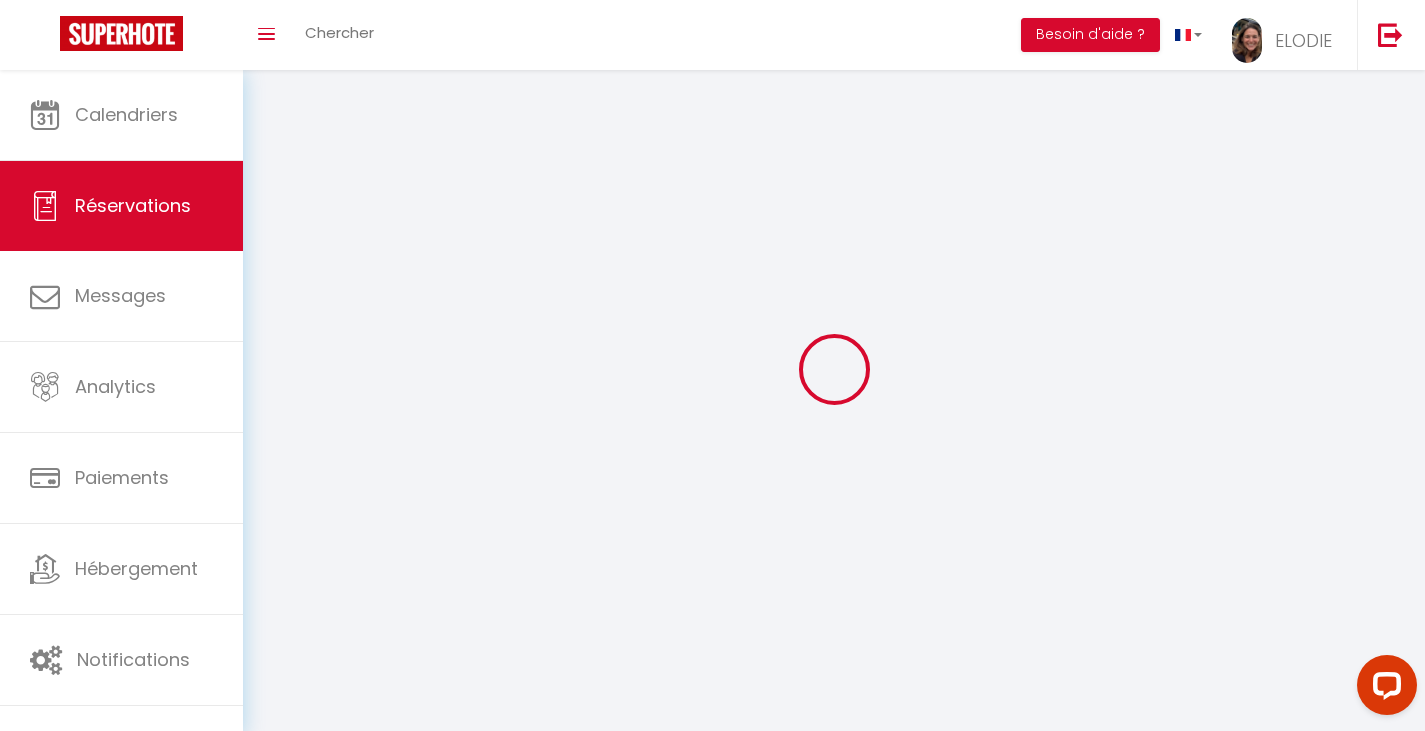 select 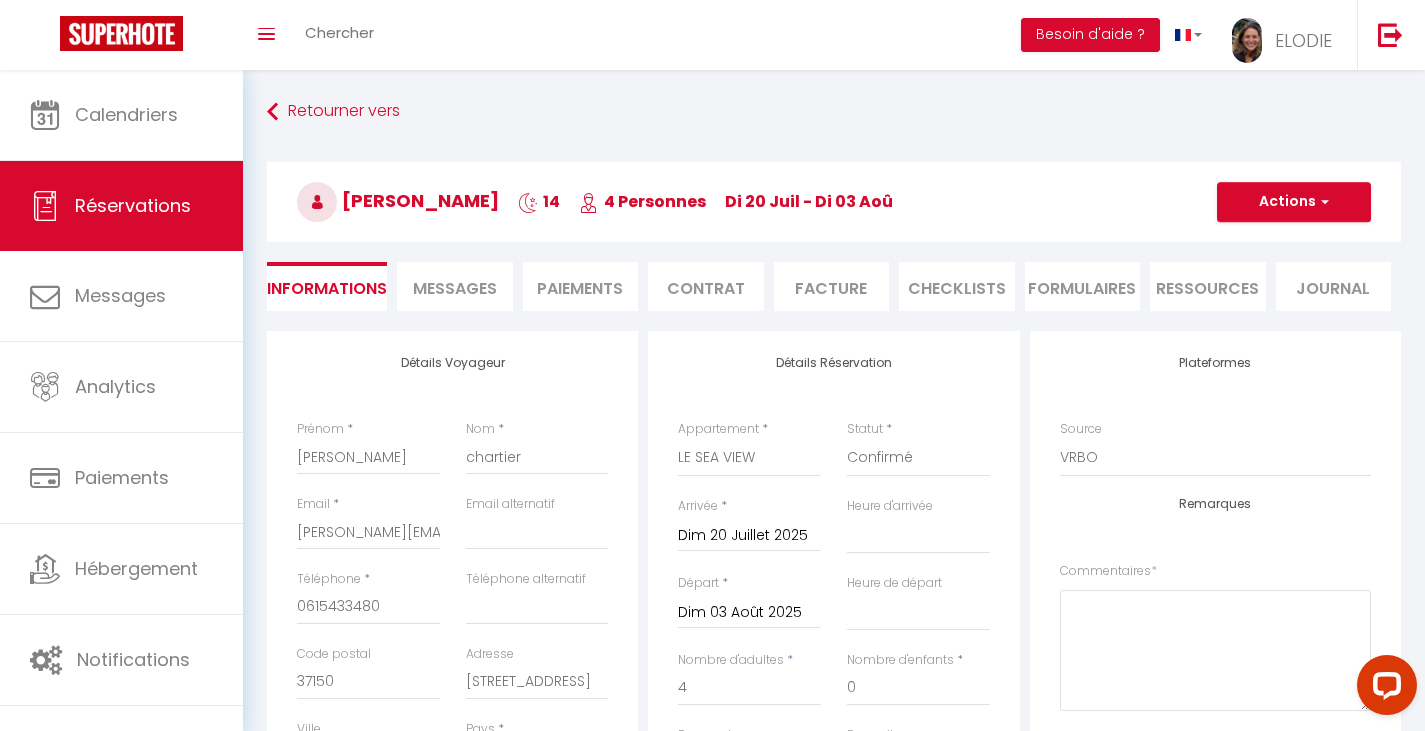 select 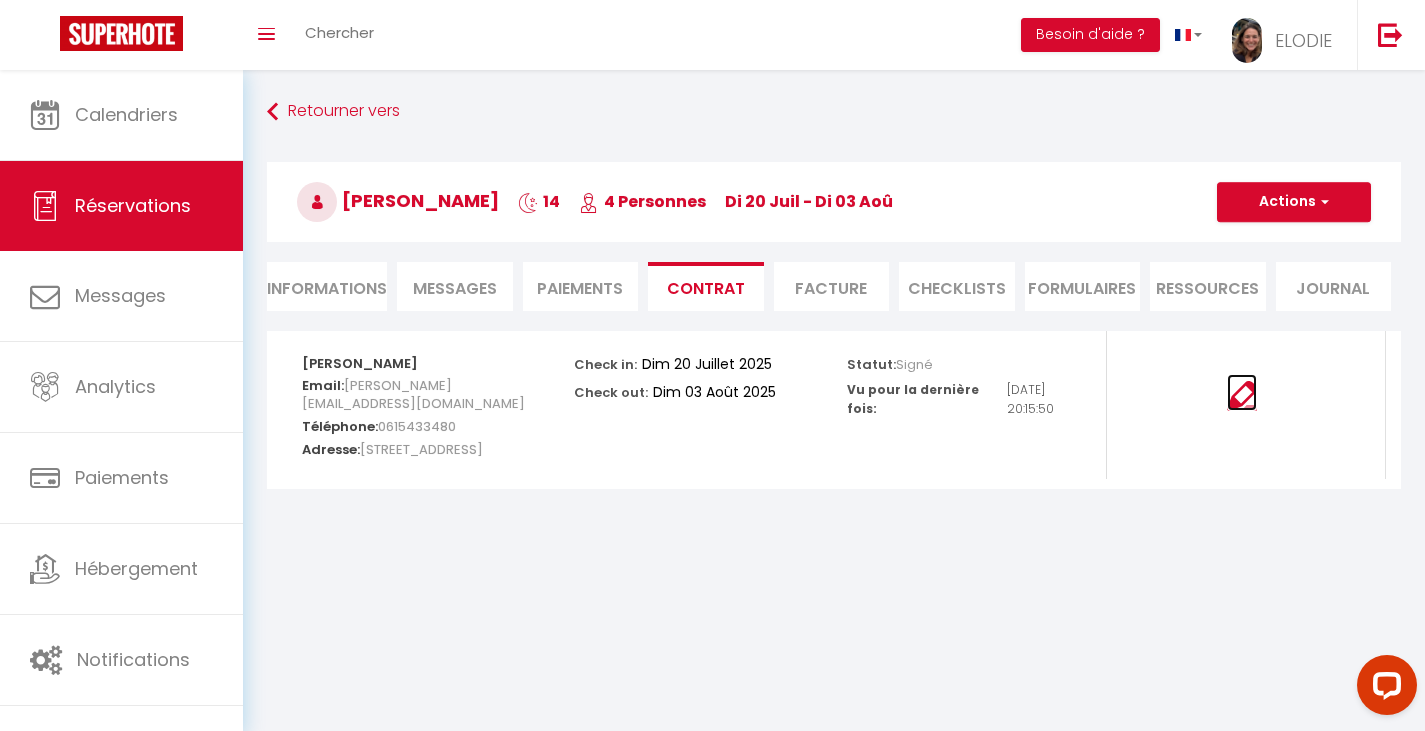 click at bounding box center (1242, 396) 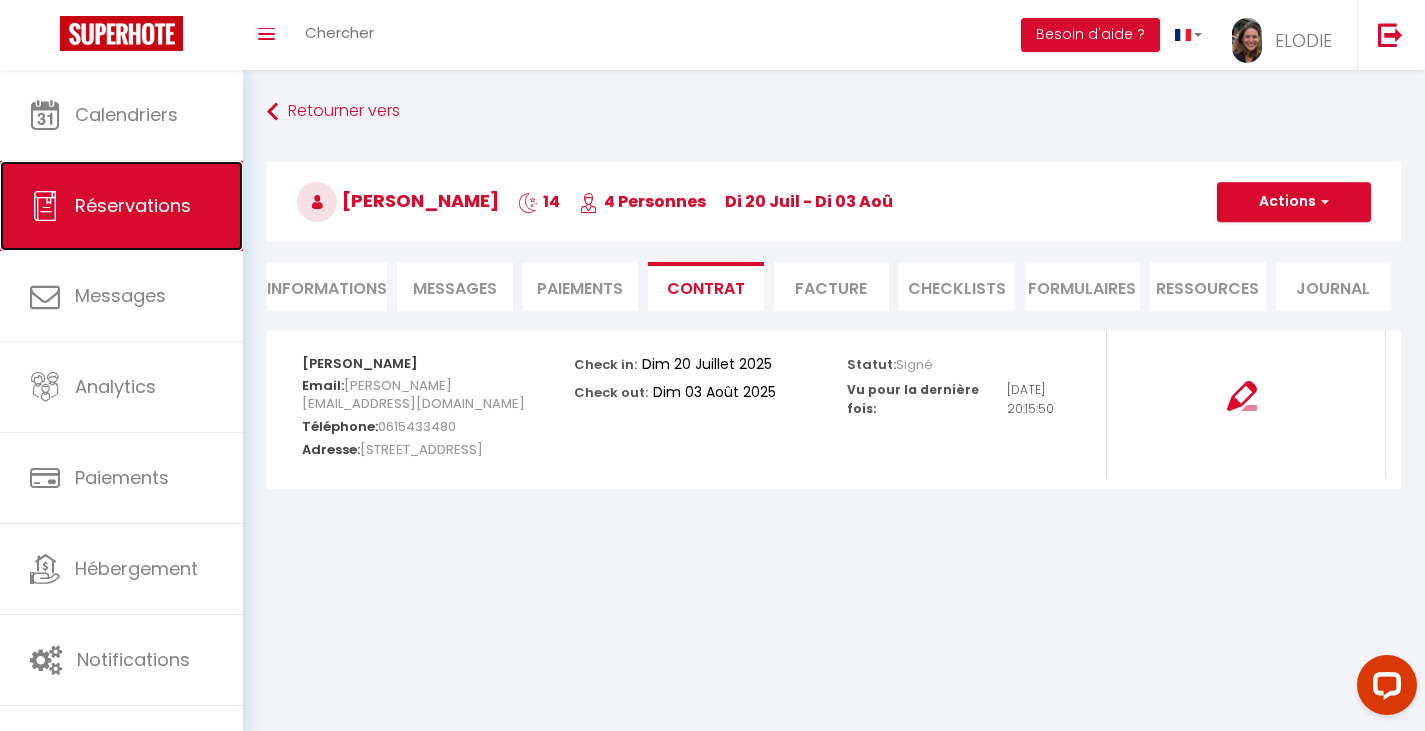 click on "Réservations" at bounding box center (133, 205) 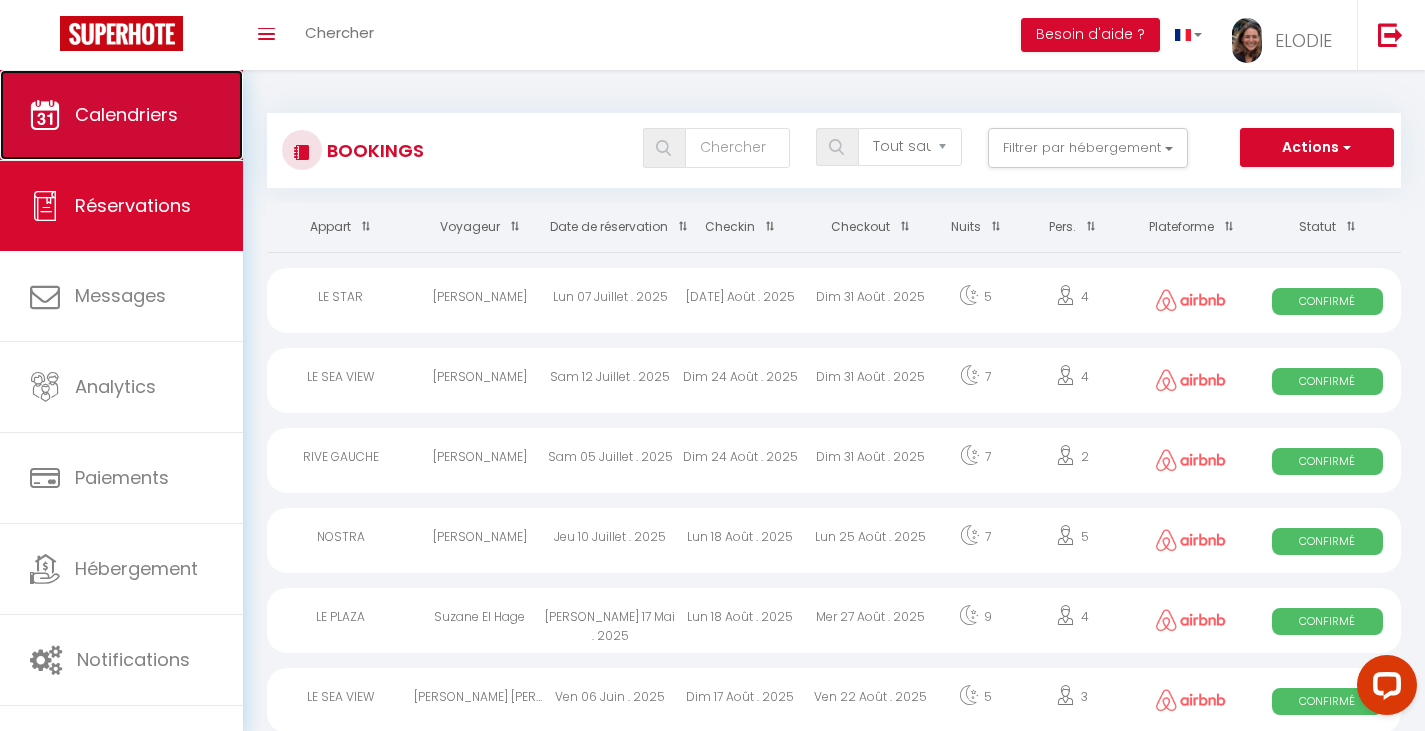 click on "Calendriers" at bounding box center (126, 114) 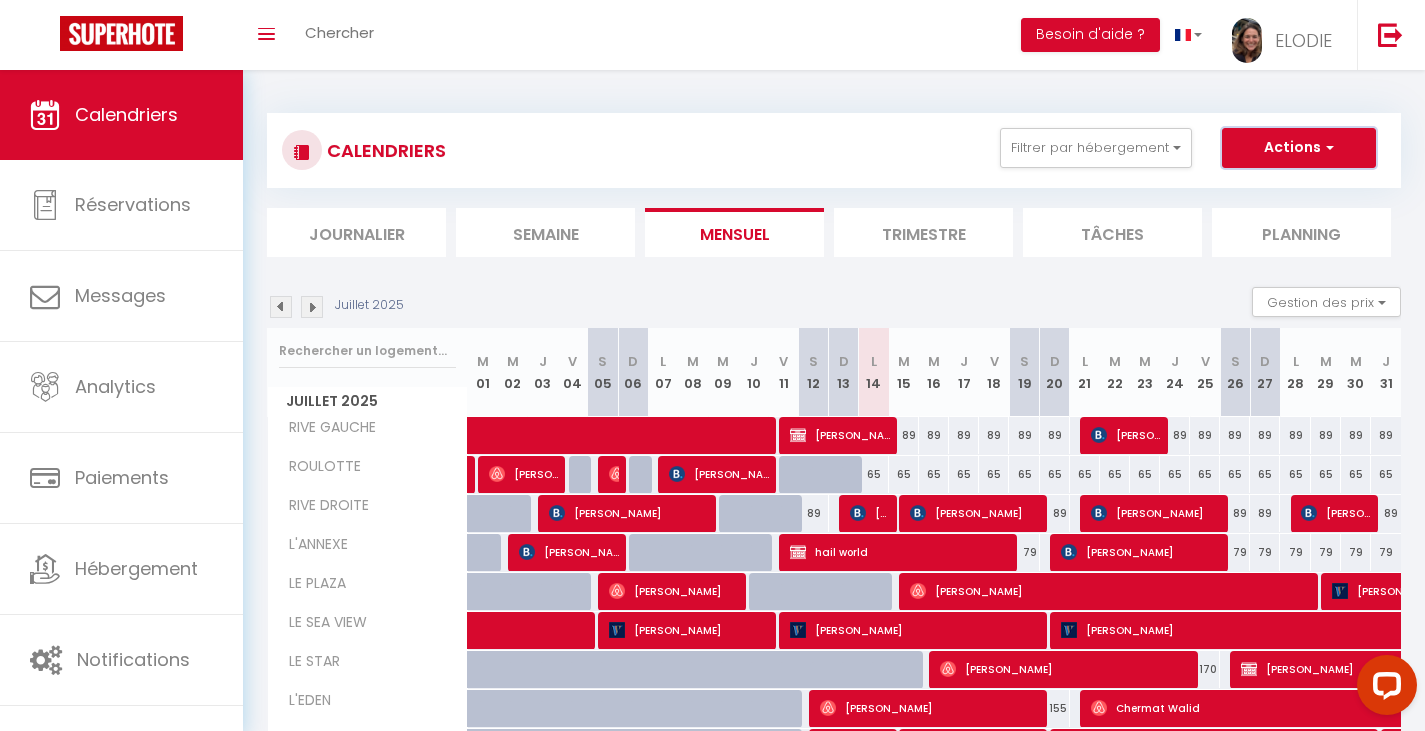 click on "Actions" at bounding box center [1299, 148] 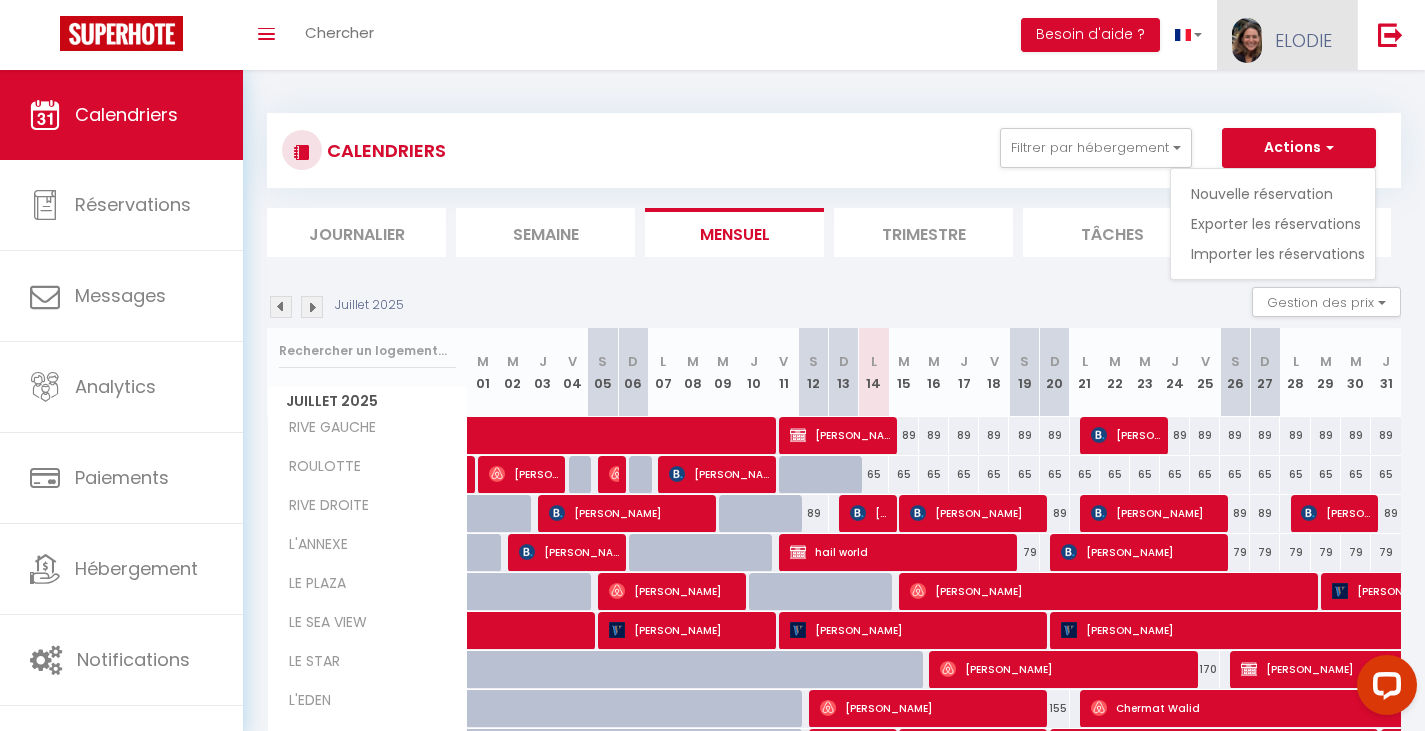 click on "ELODIE" at bounding box center [1303, 40] 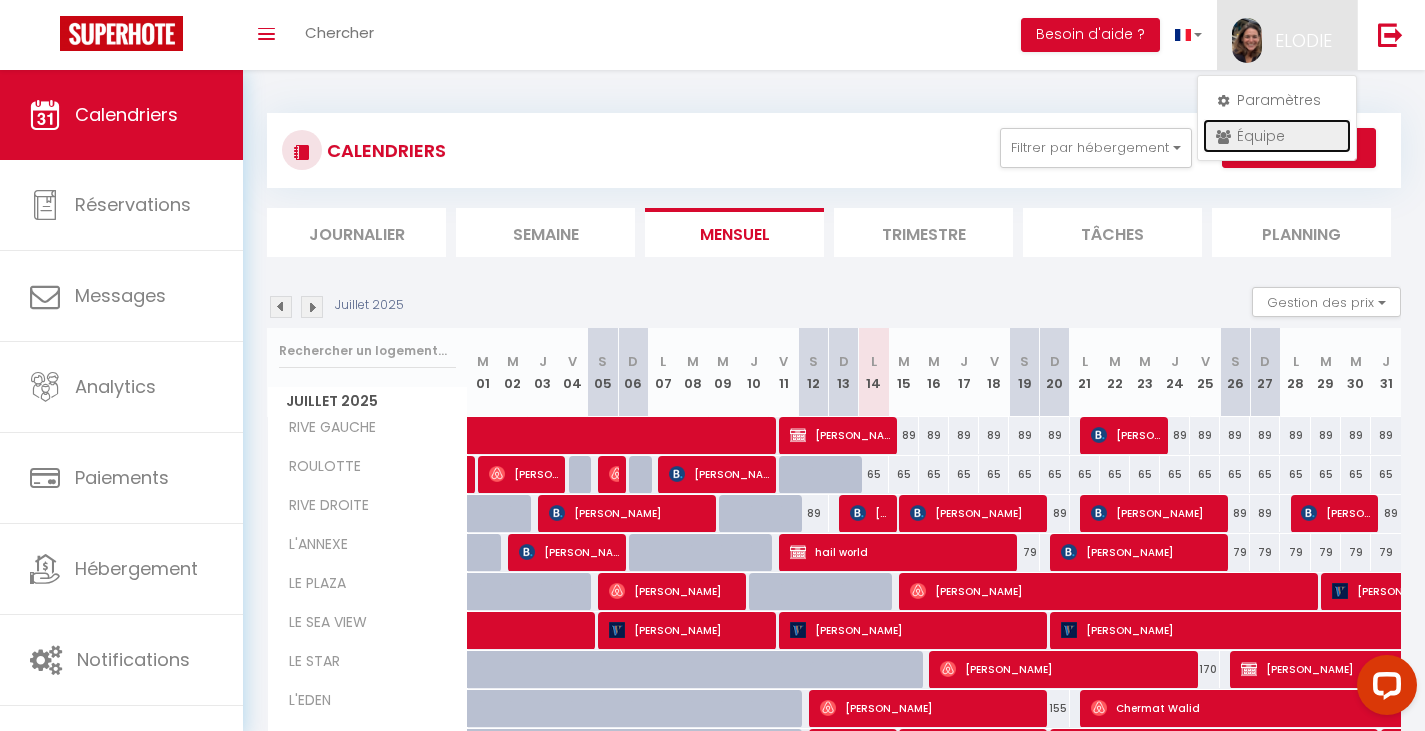 click on "Équipe" at bounding box center [1277, 136] 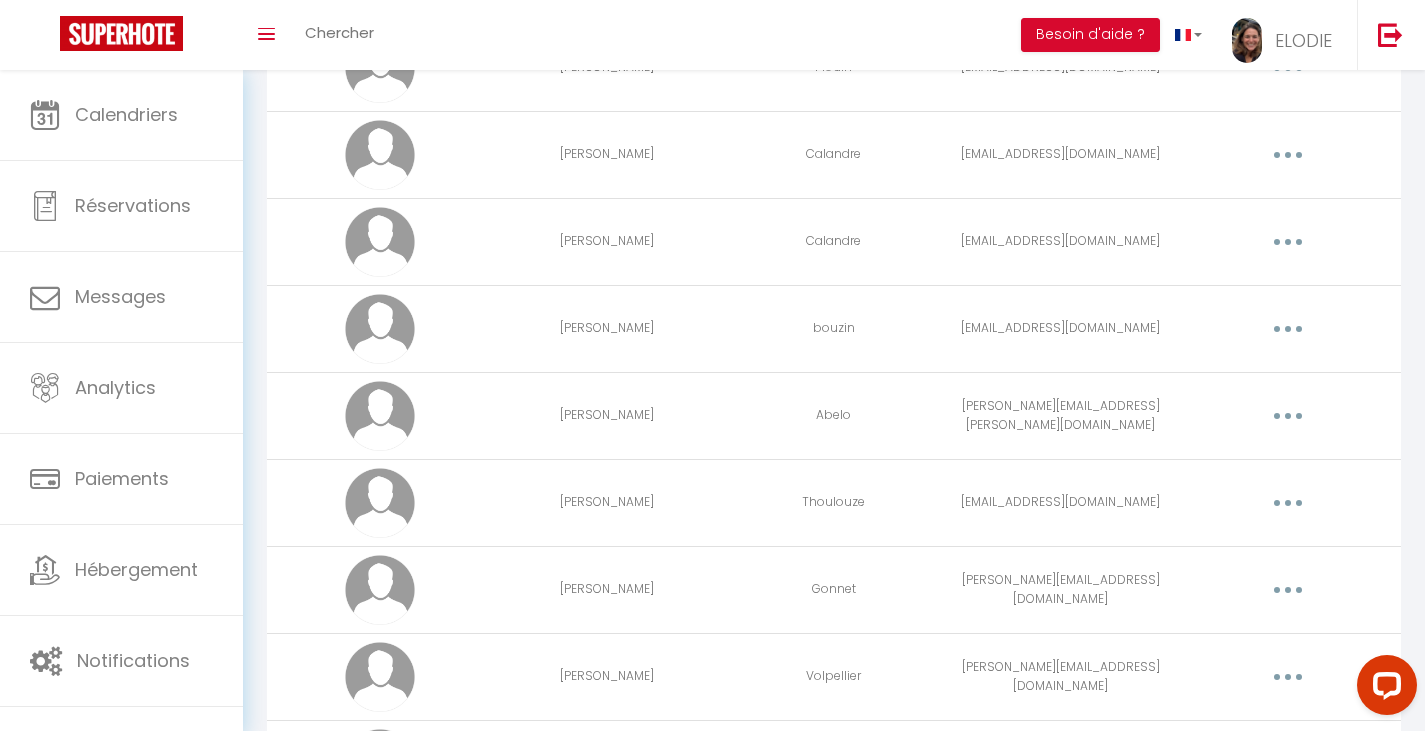scroll, scrollTop: 528, scrollLeft: 0, axis: vertical 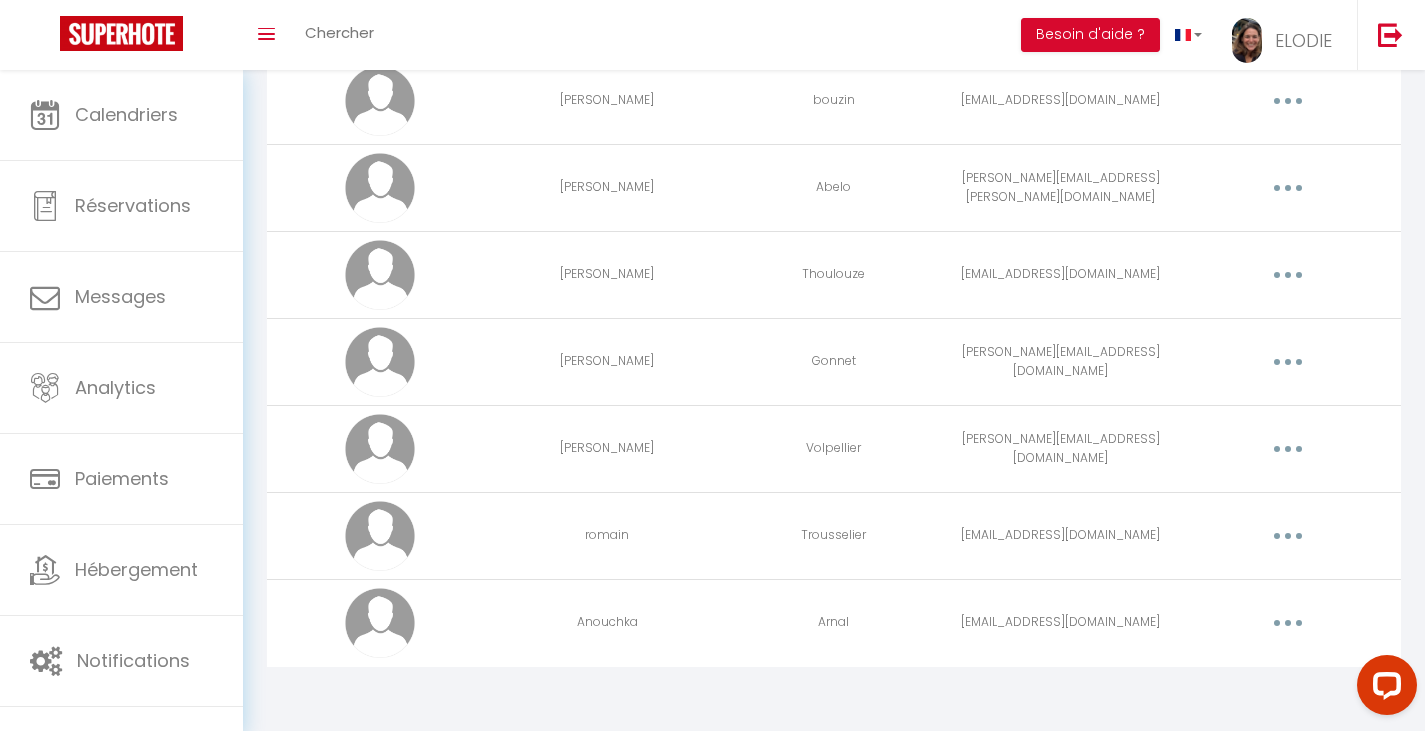 click at bounding box center (1288, 623) 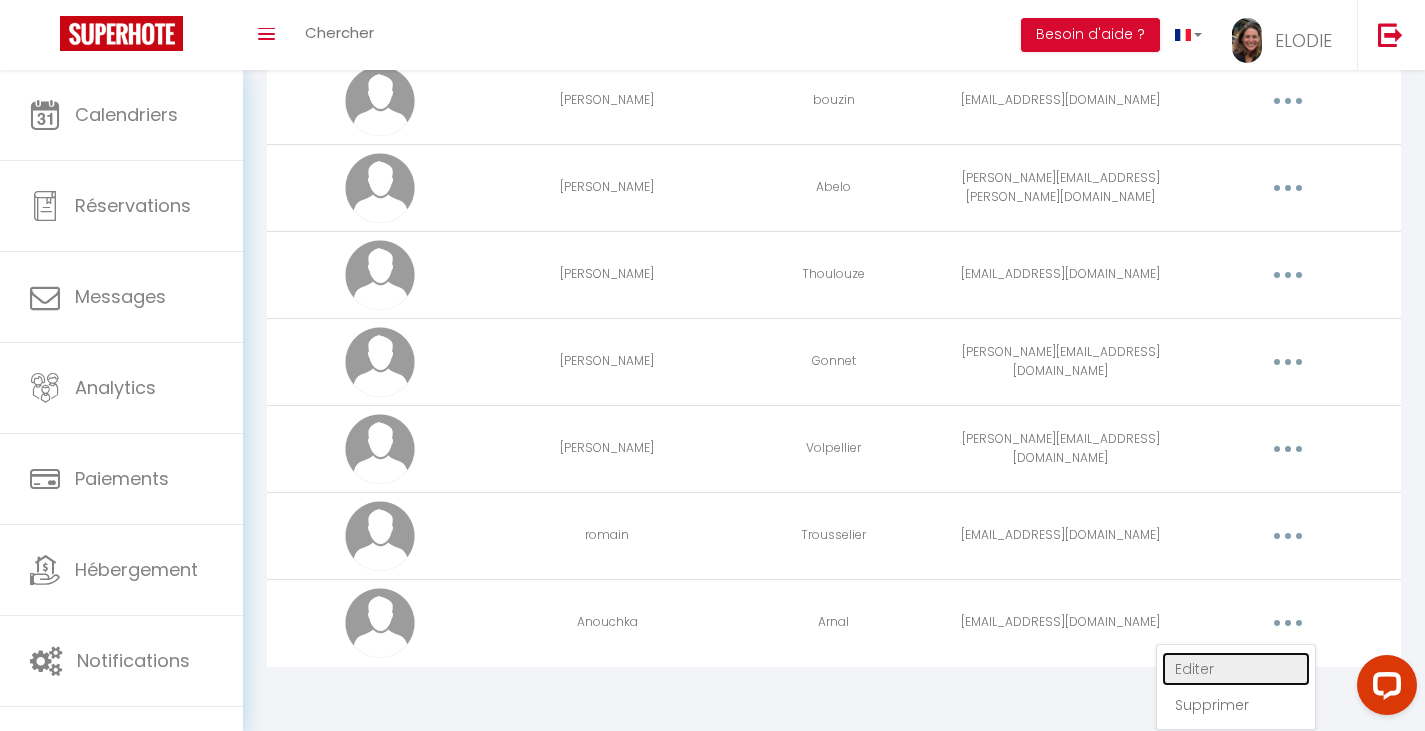 click on "Editer" at bounding box center (1236, 669) 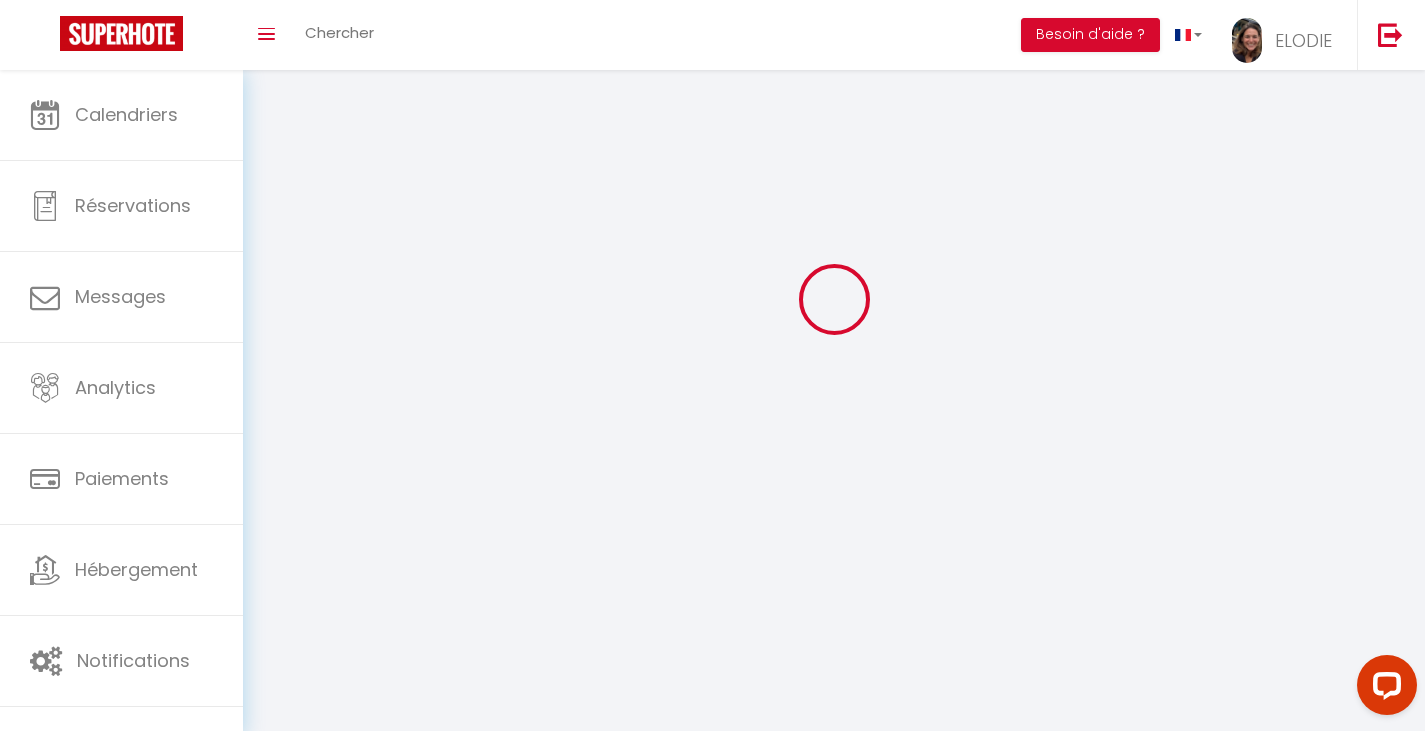type on "Anouchka" 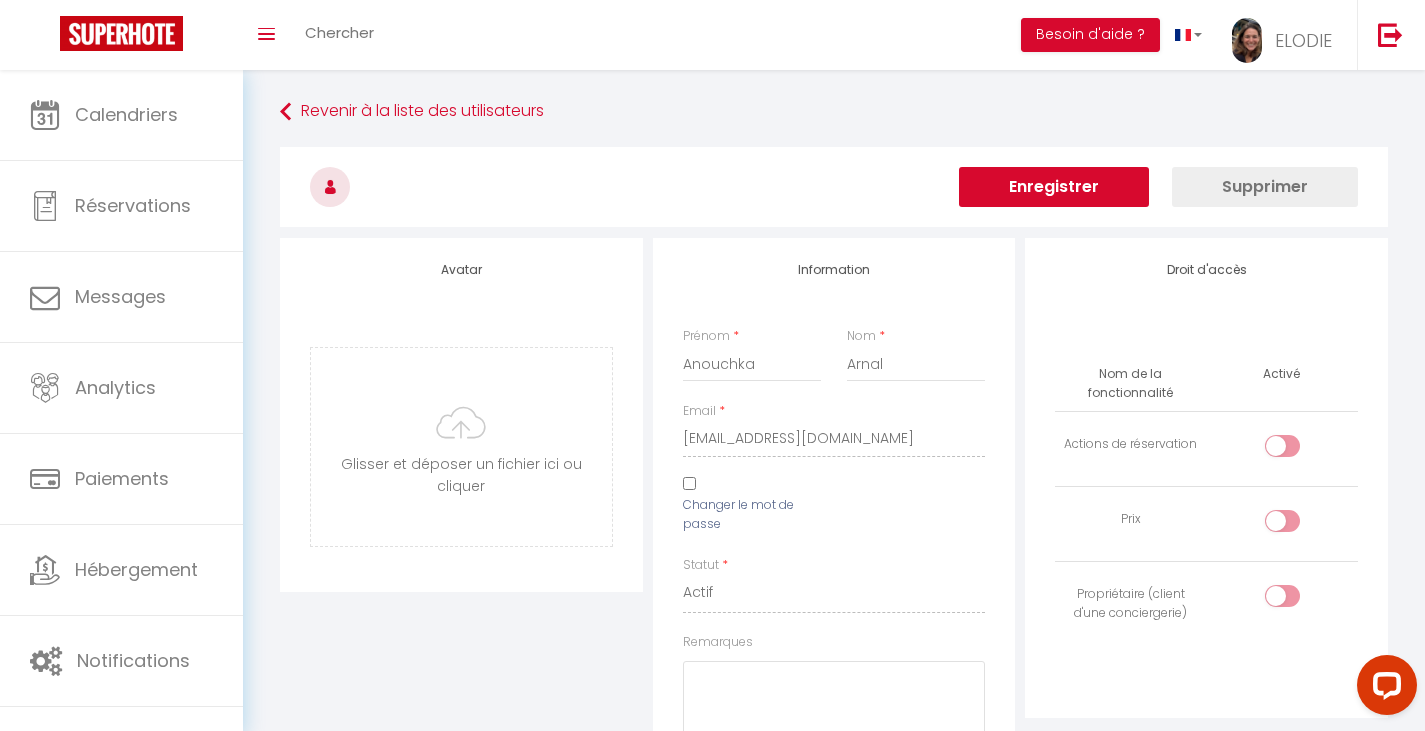 scroll, scrollTop: 100, scrollLeft: 0, axis: vertical 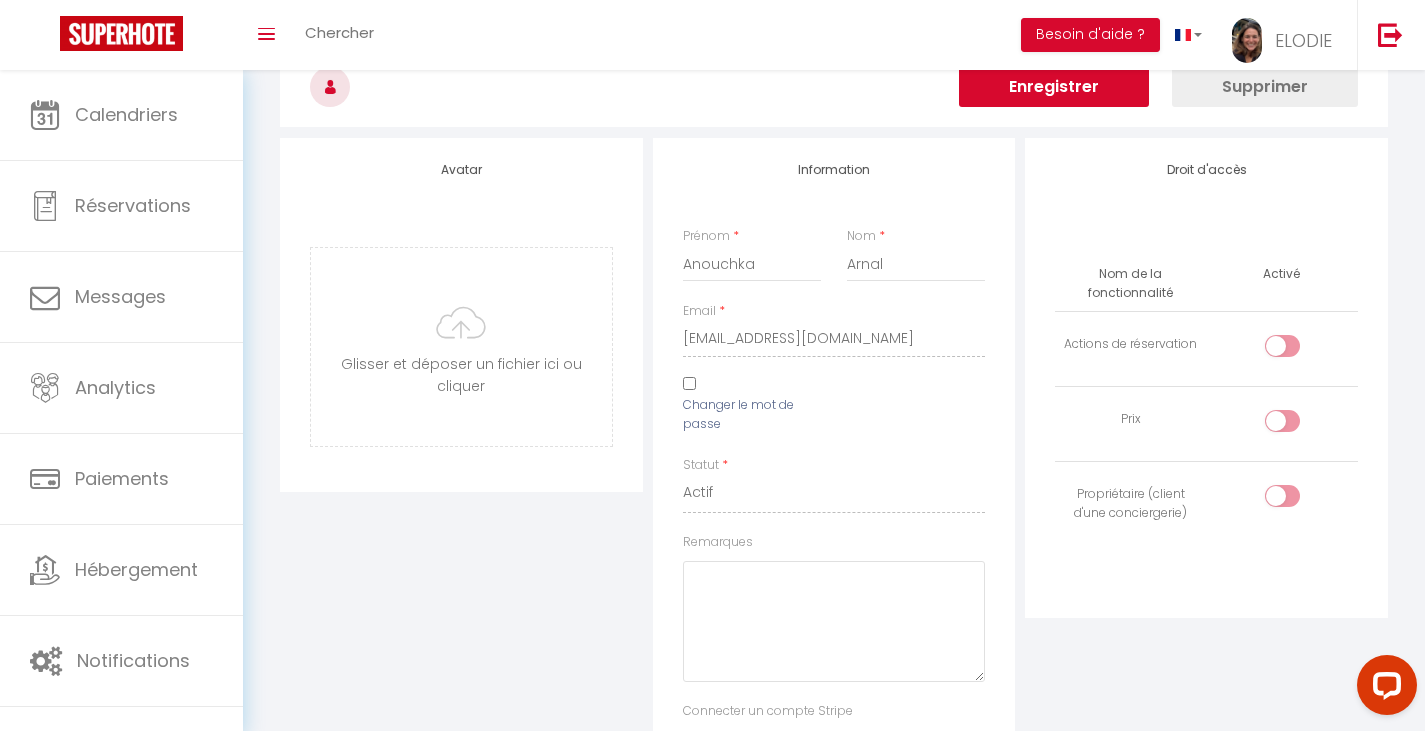 click on "Changer le mot de passe" at bounding box center [689, 383] 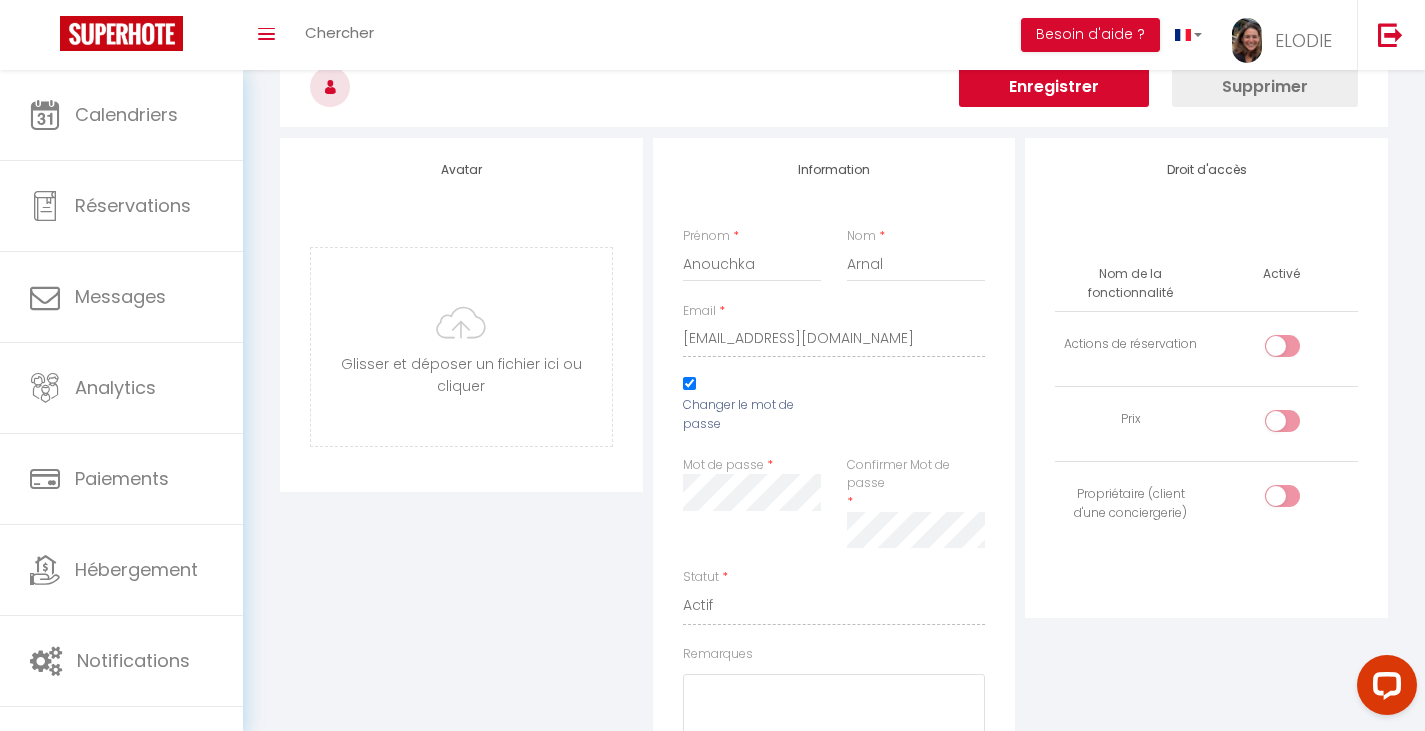 click on "Confirmer Mot de passe   *" at bounding box center [916, 502] 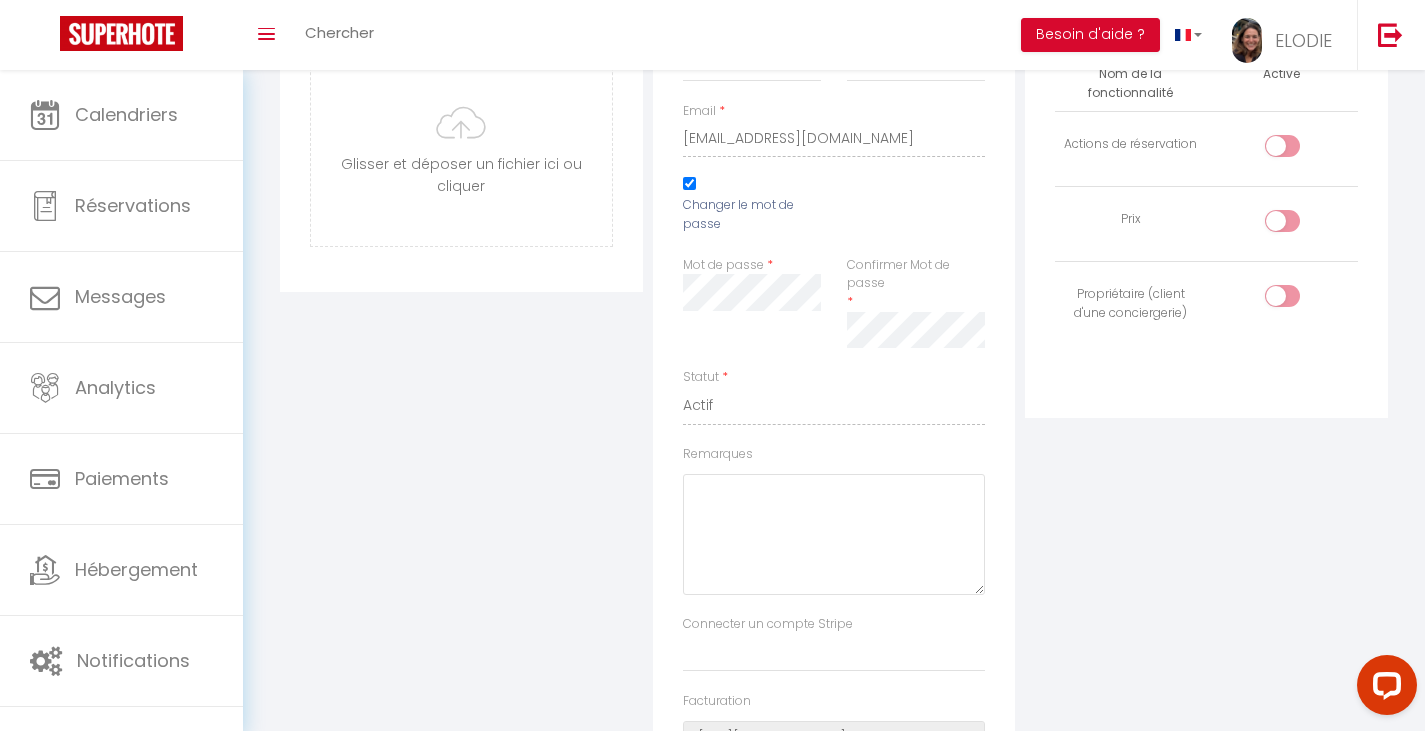 scroll, scrollTop: 0, scrollLeft: 0, axis: both 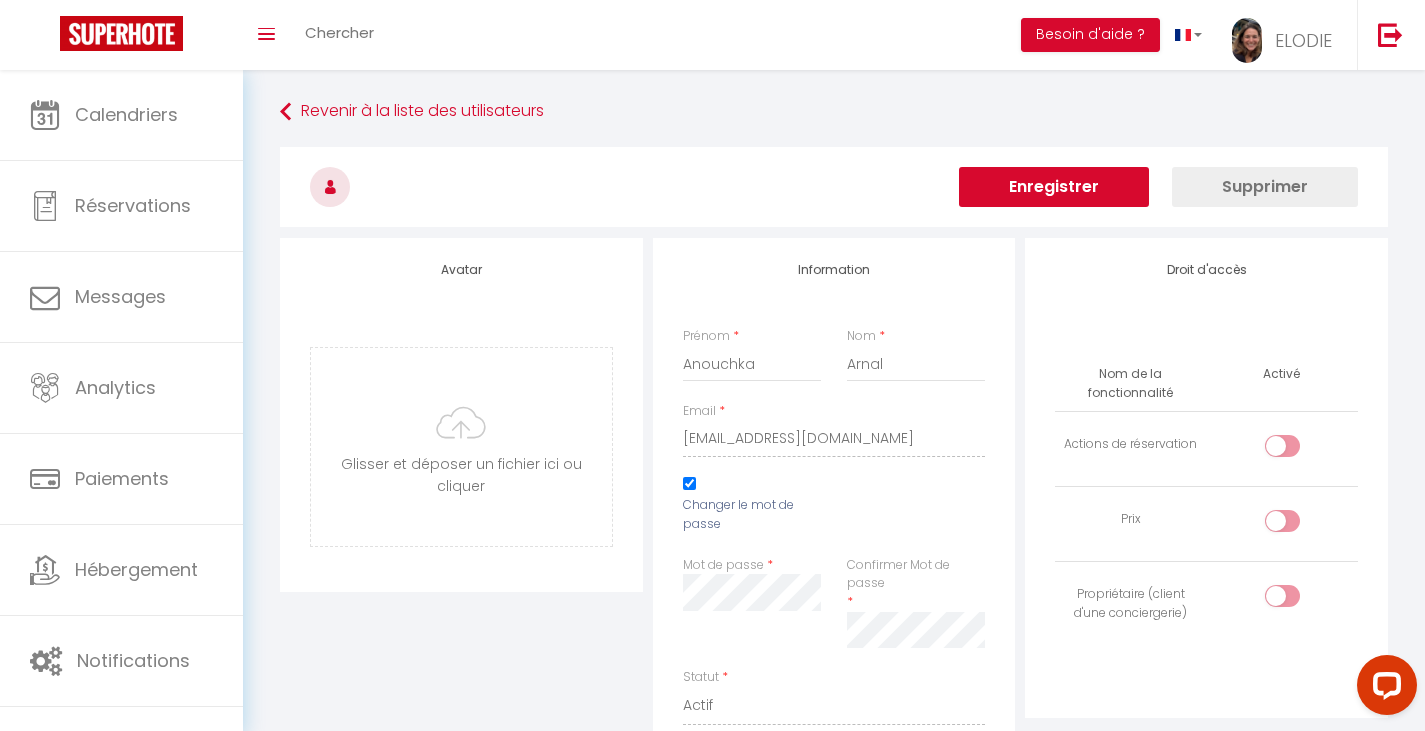 click on "Enregistrer" at bounding box center (1054, 187) 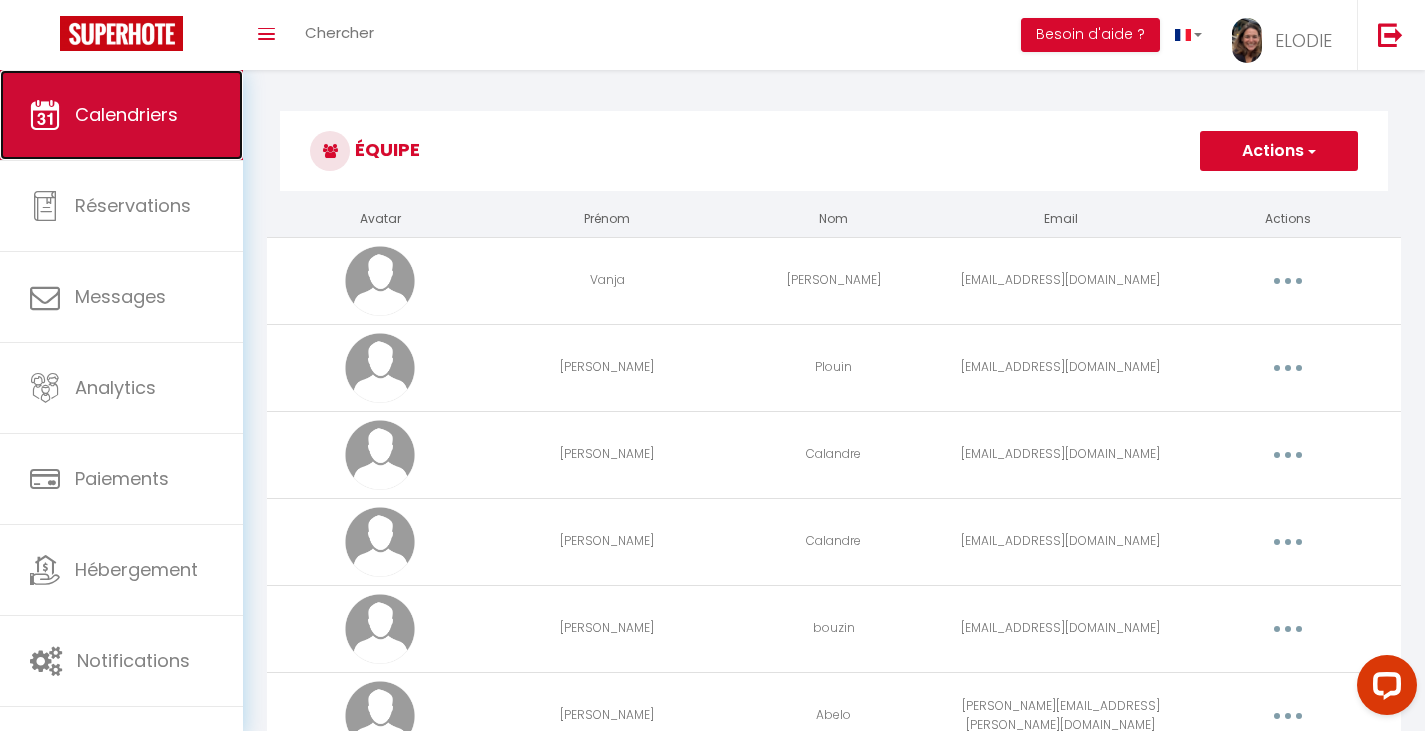 click on "Calendriers" at bounding box center (126, 114) 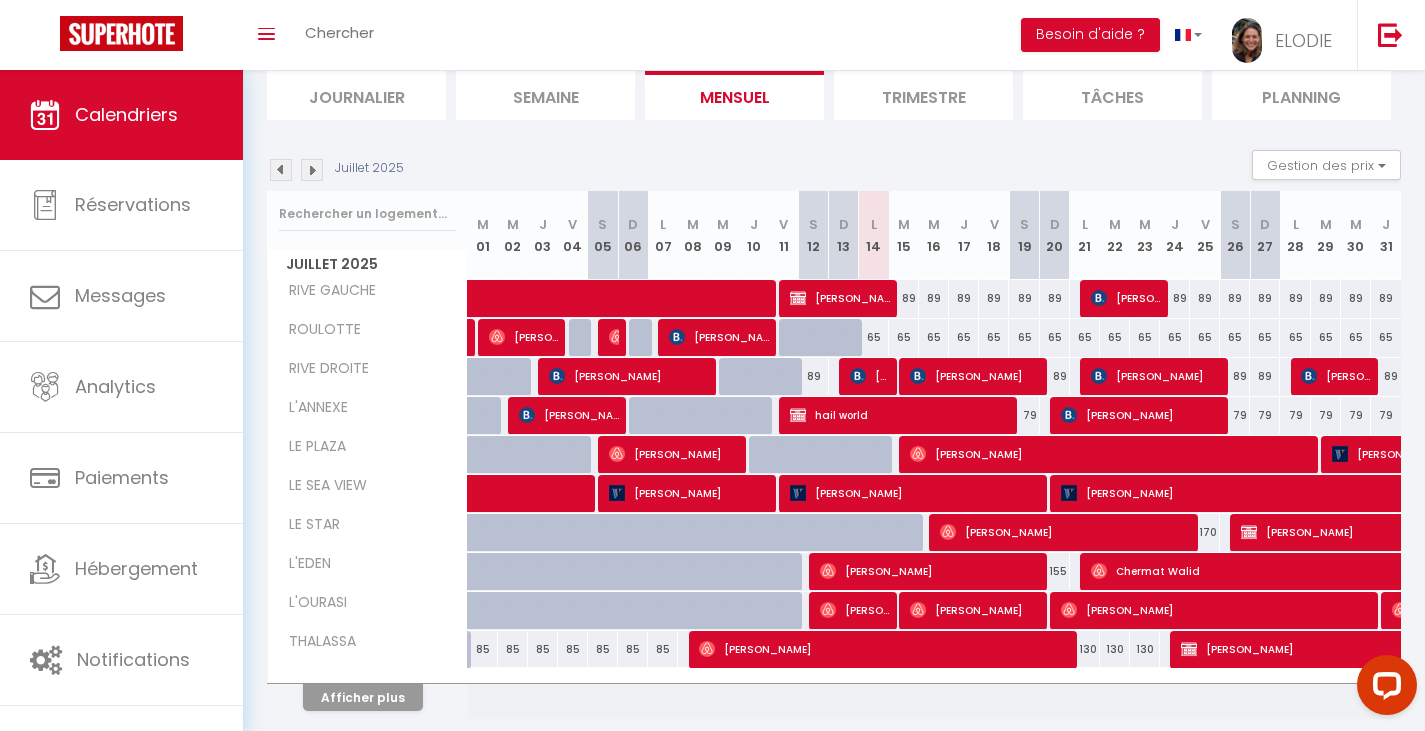 scroll, scrollTop: 157, scrollLeft: 0, axis: vertical 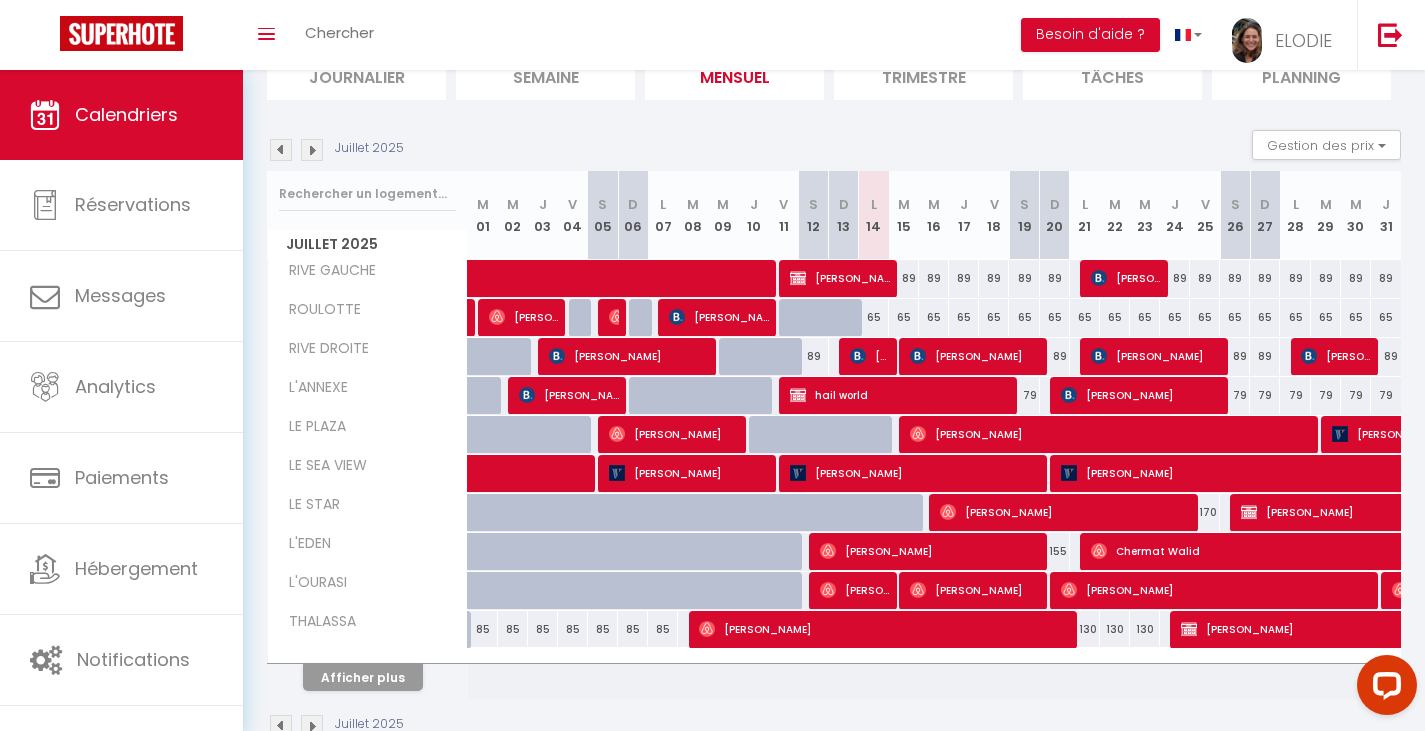 click at bounding box center [312, 150] 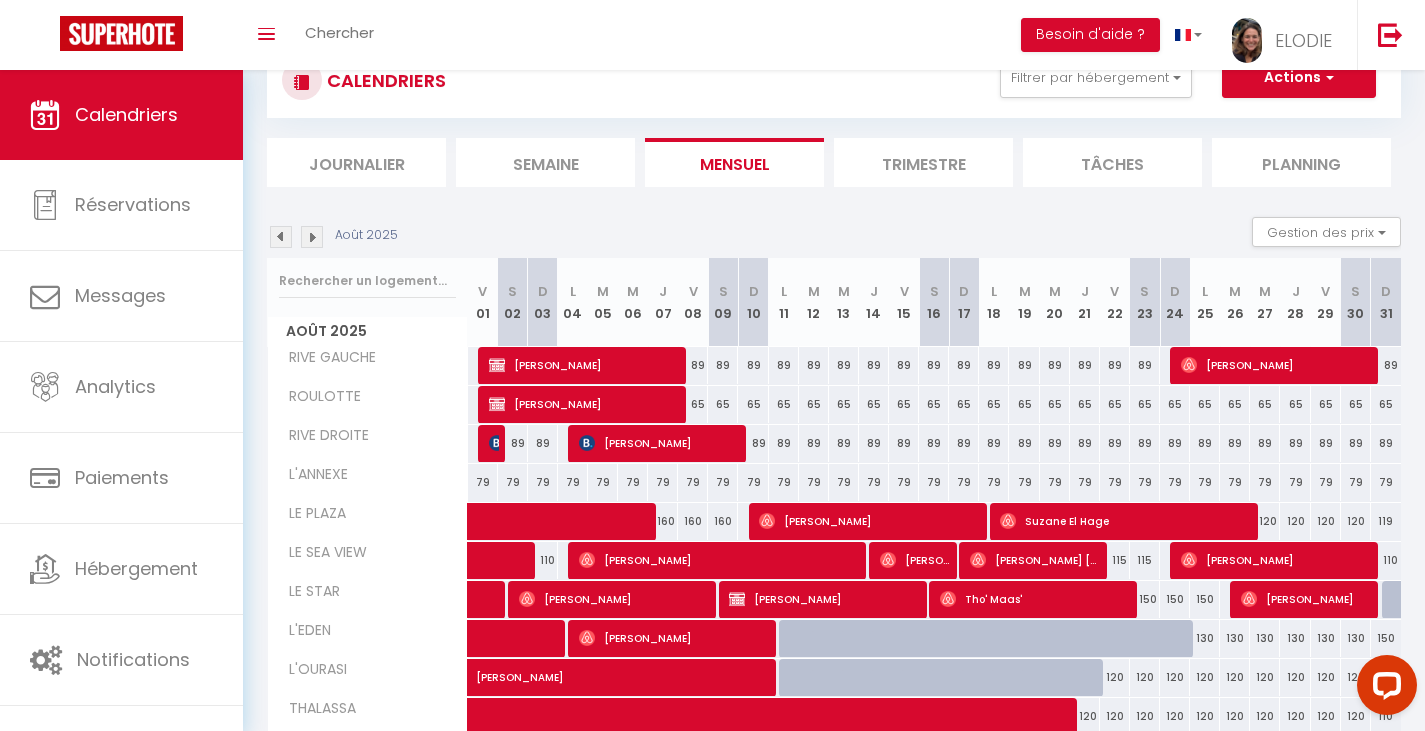scroll, scrollTop: 157, scrollLeft: 0, axis: vertical 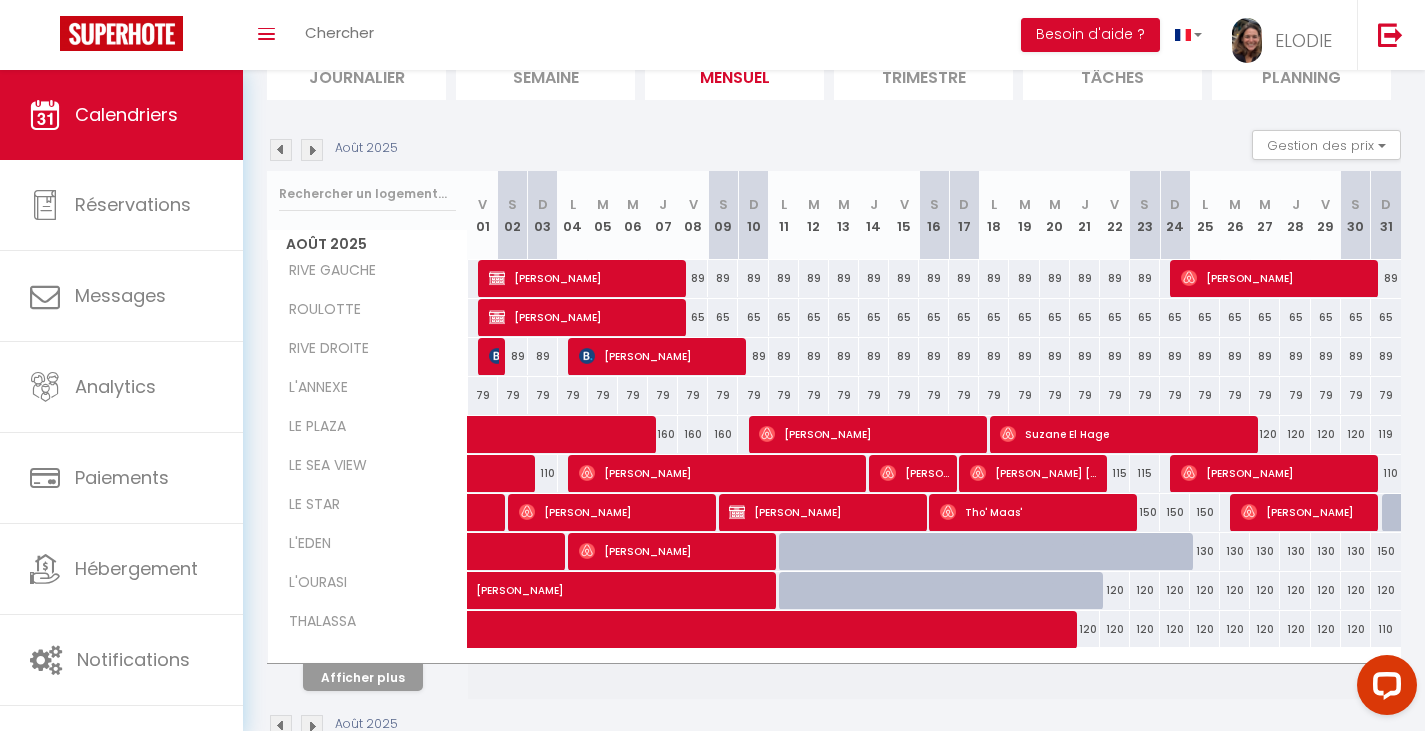 click at bounding box center (281, 150) 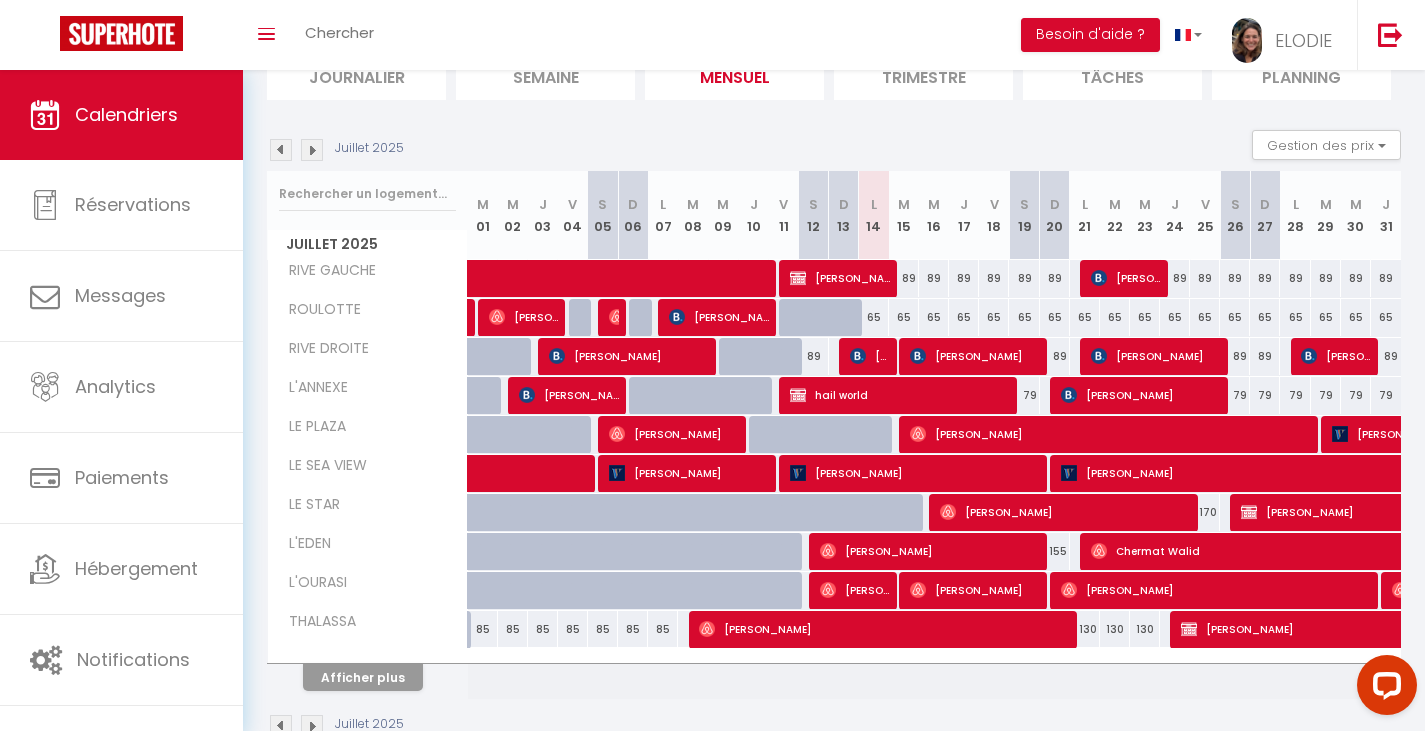 scroll, scrollTop: 207, scrollLeft: 0, axis: vertical 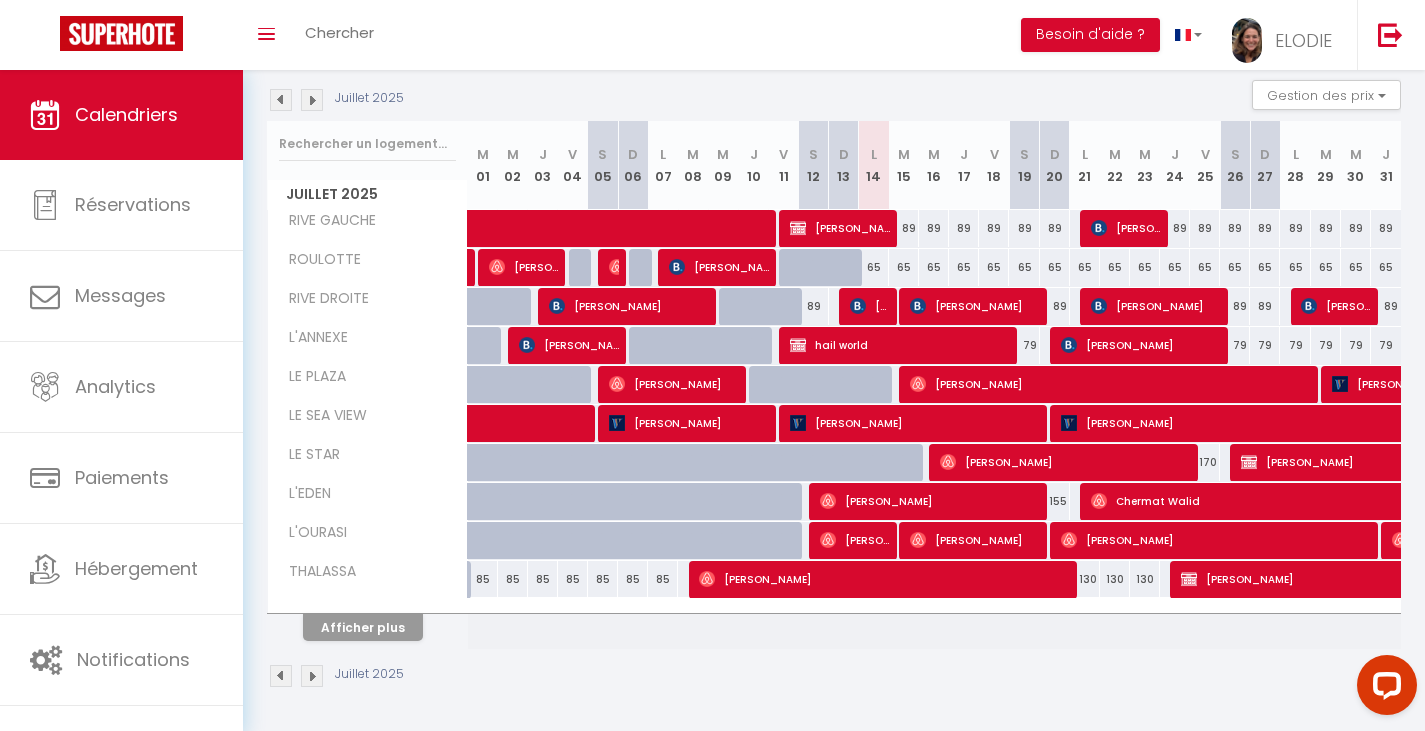 click at bounding box center (312, 100) 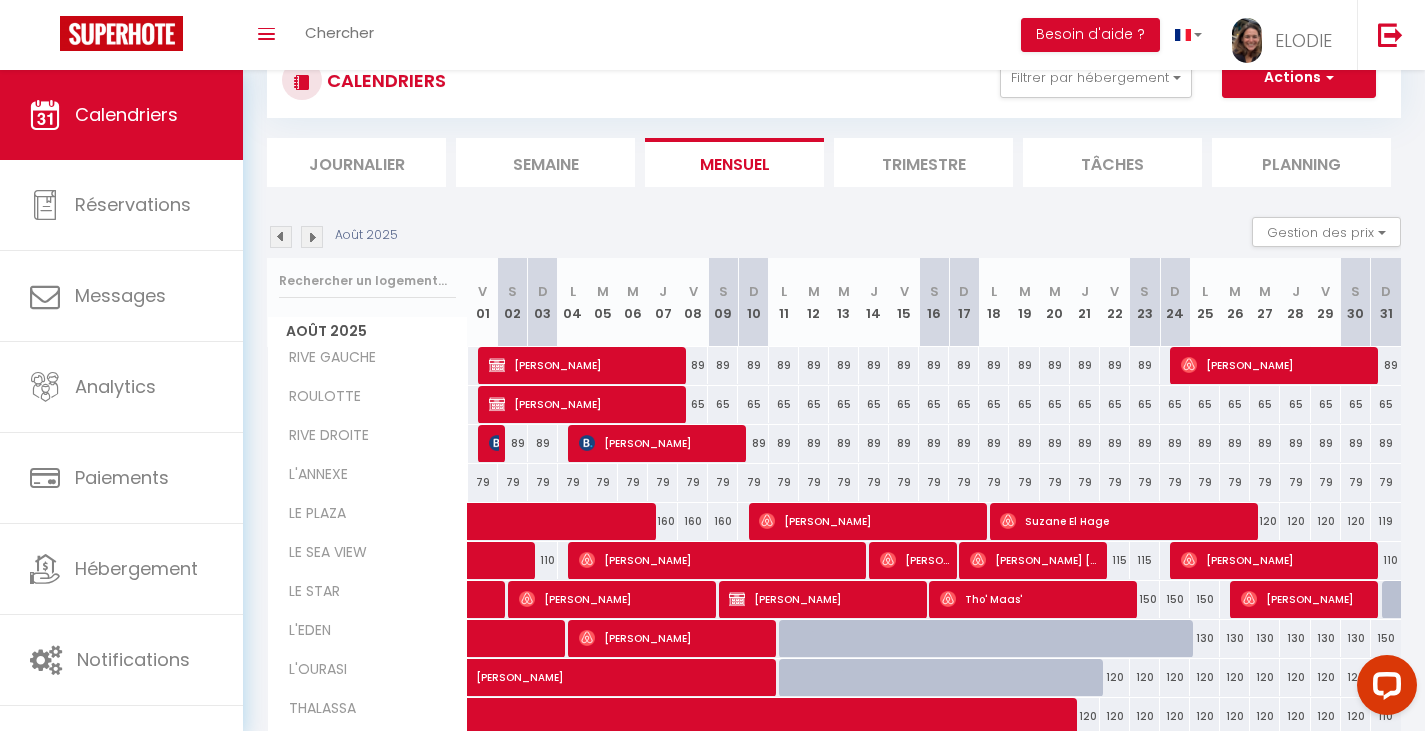 scroll, scrollTop: 207, scrollLeft: 0, axis: vertical 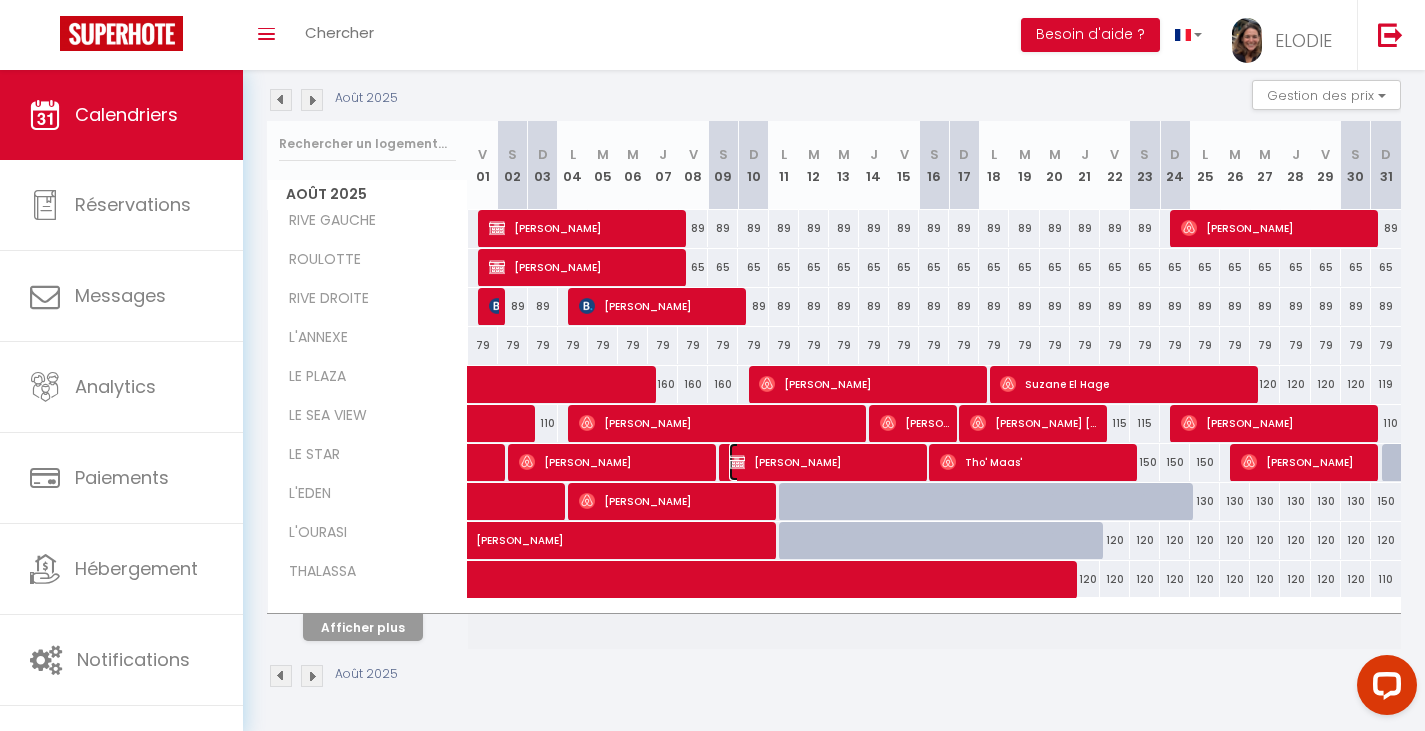click on "[PERSON_NAME]" at bounding box center [824, 462] 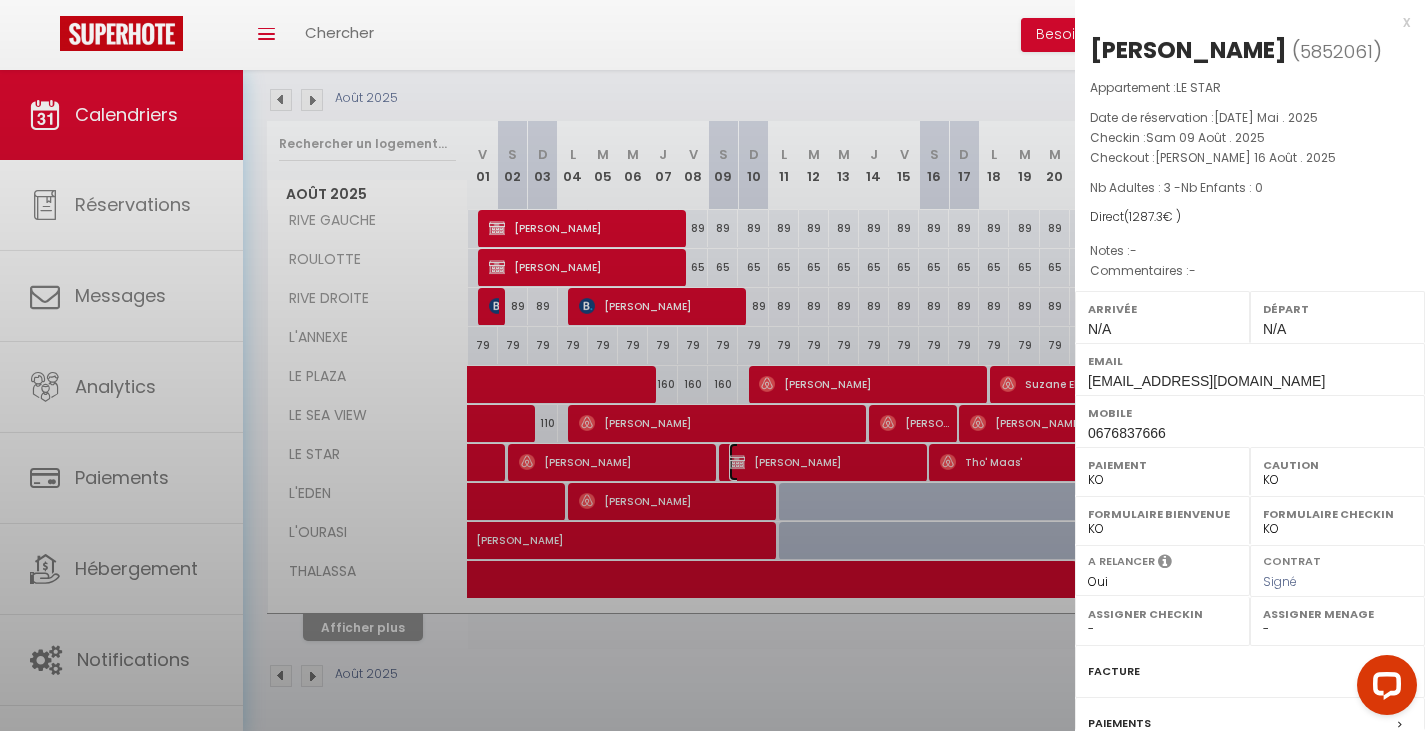 select on "45698" 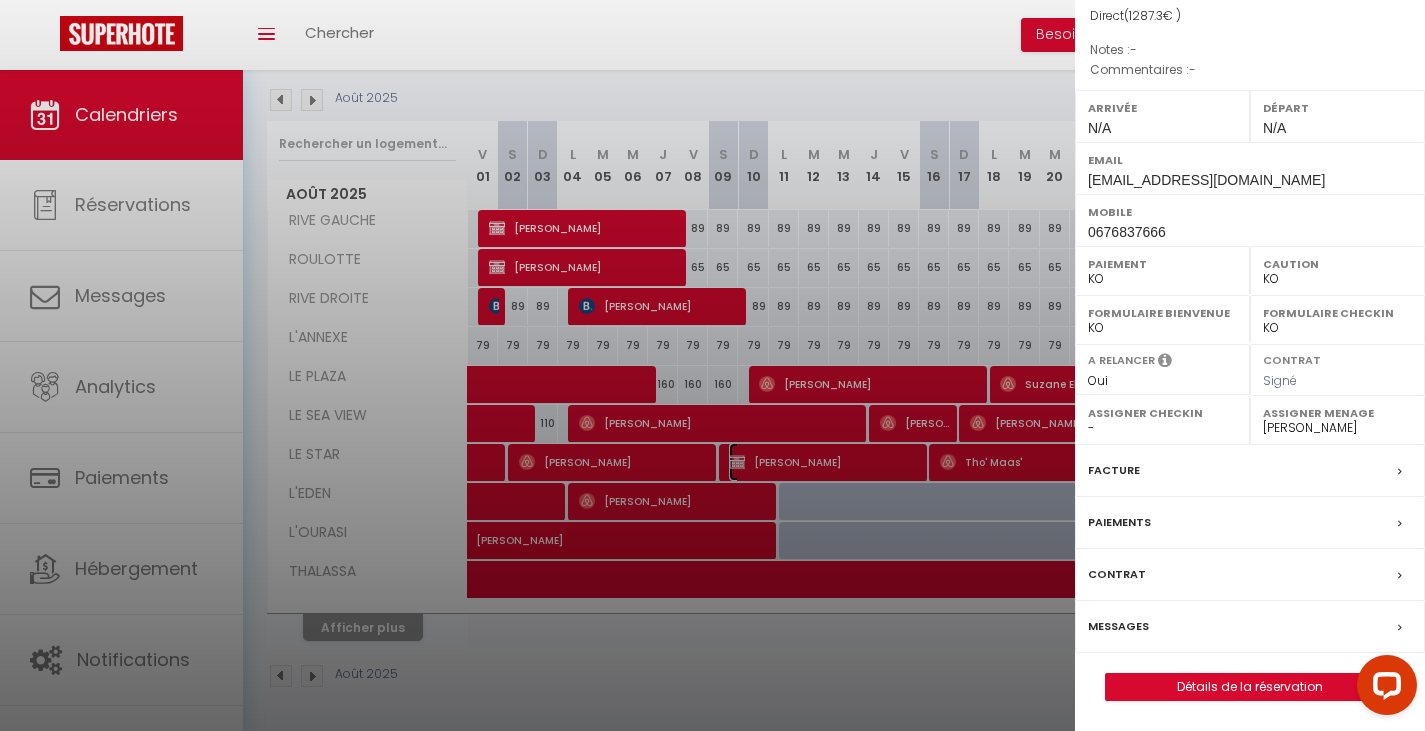 scroll, scrollTop: 0, scrollLeft: 0, axis: both 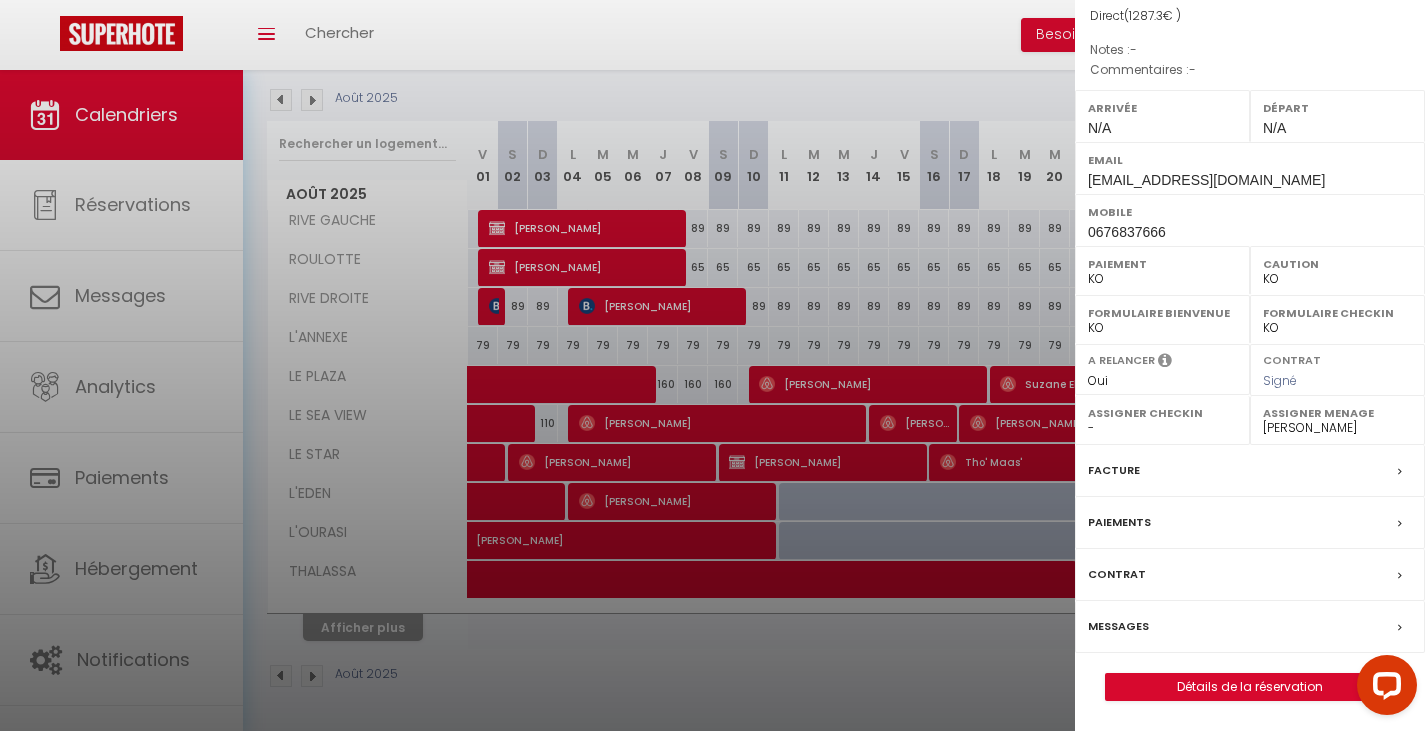 click on "Facture" at bounding box center [1250, 471] 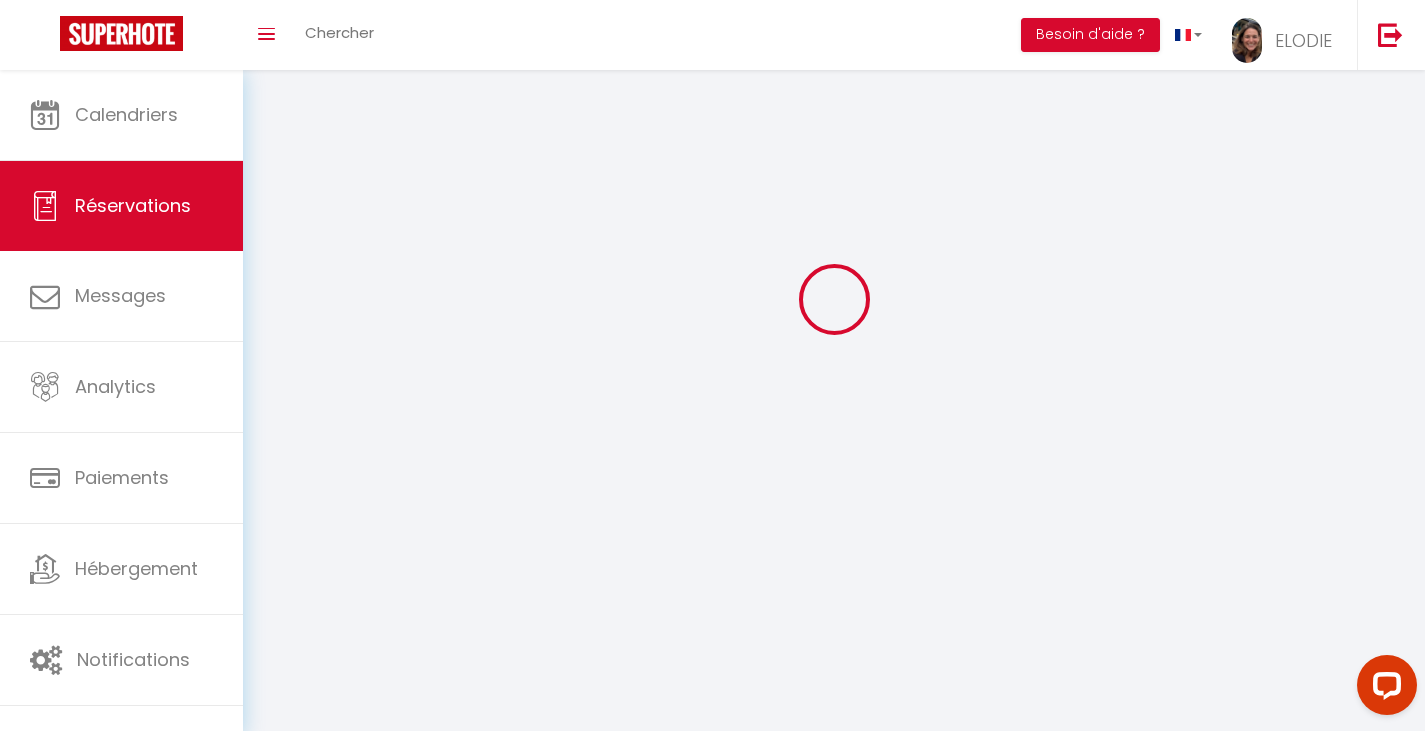 scroll, scrollTop: 0, scrollLeft: 0, axis: both 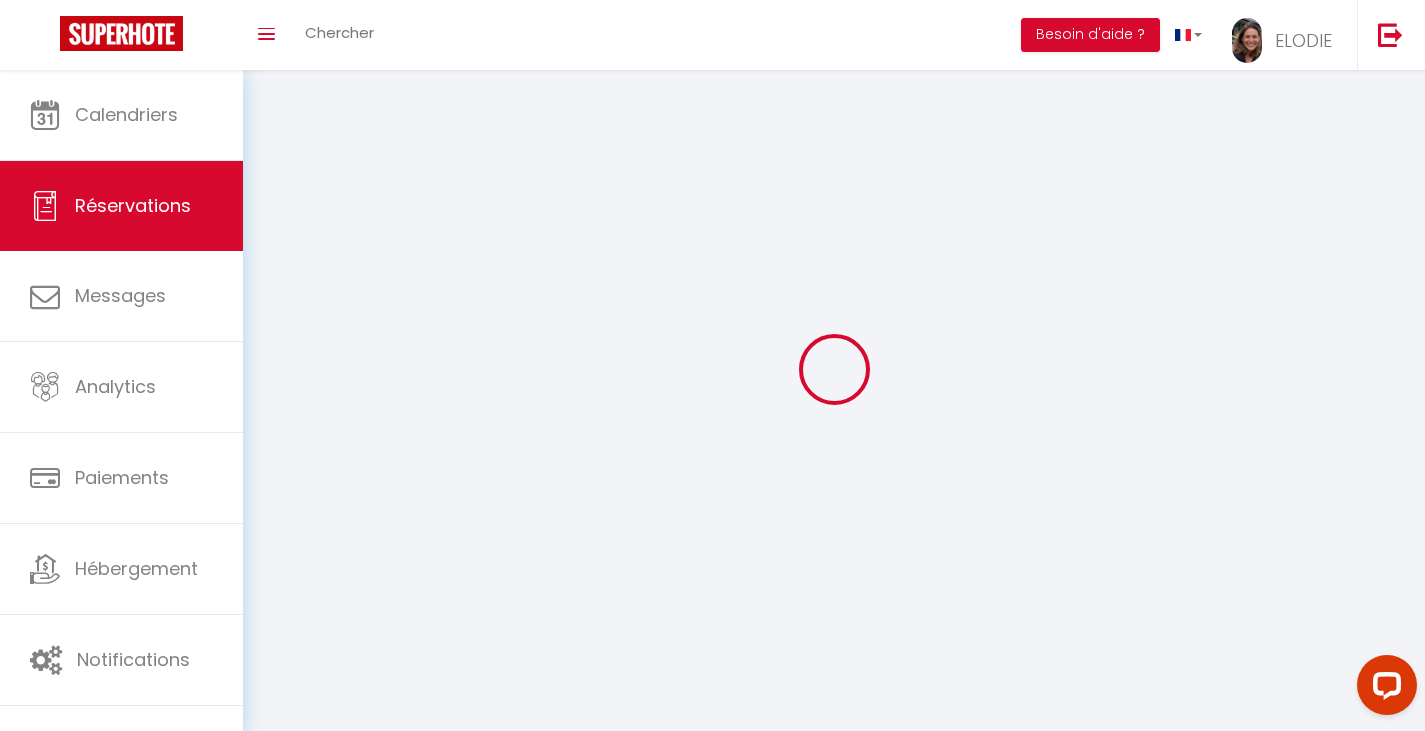 select on "taxes" 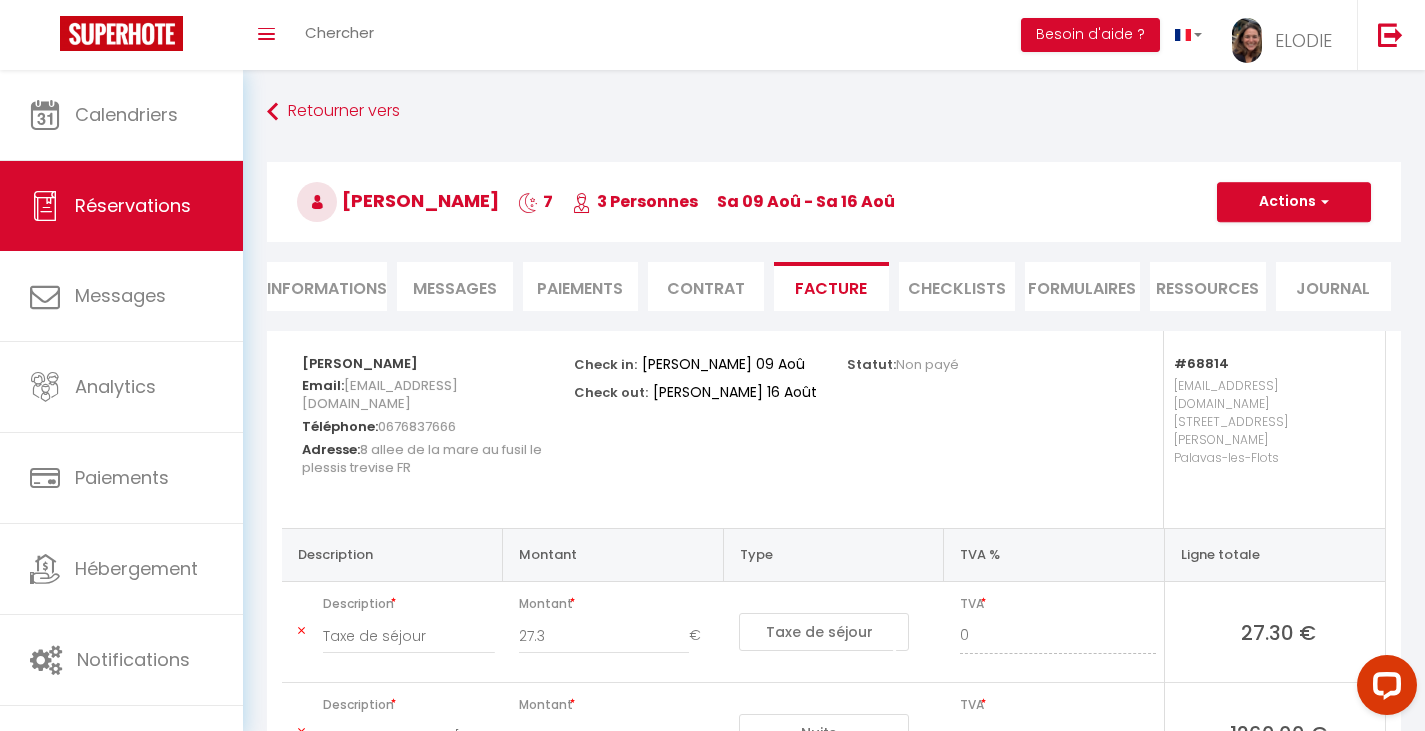 scroll, scrollTop: 152, scrollLeft: 0, axis: vertical 